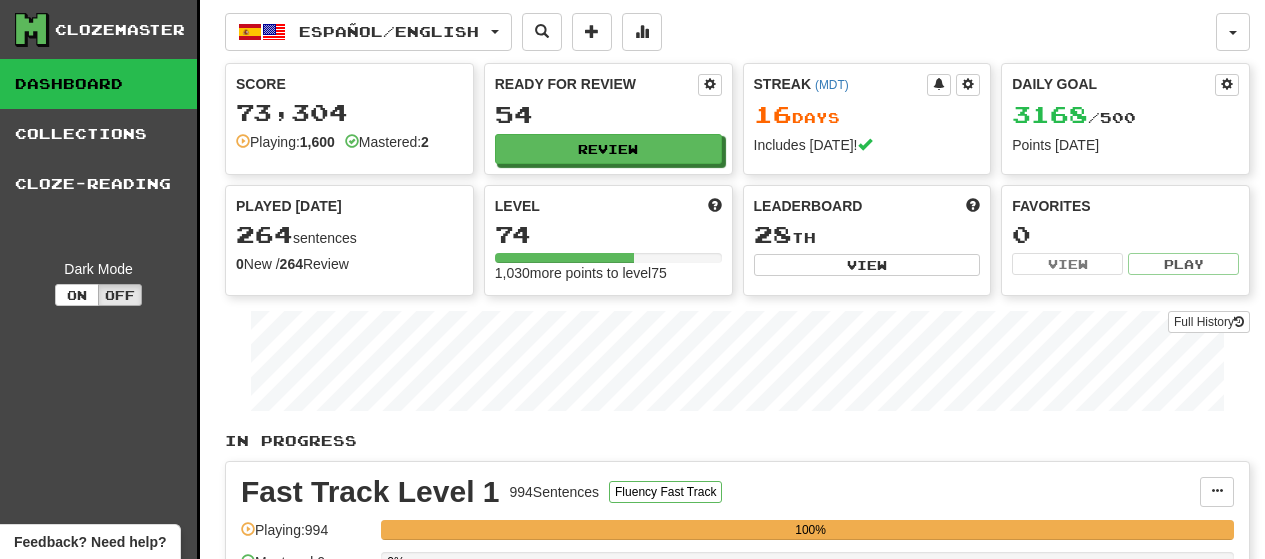 scroll, scrollTop: 0, scrollLeft: 0, axis: both 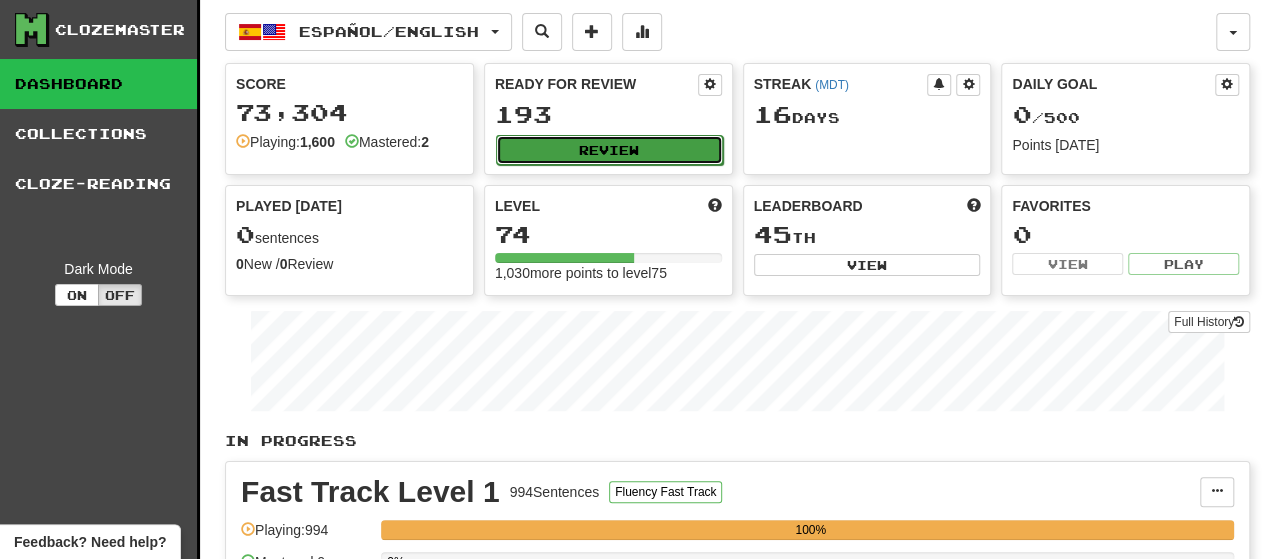 click on "Review" at bounding box center (609, 150) 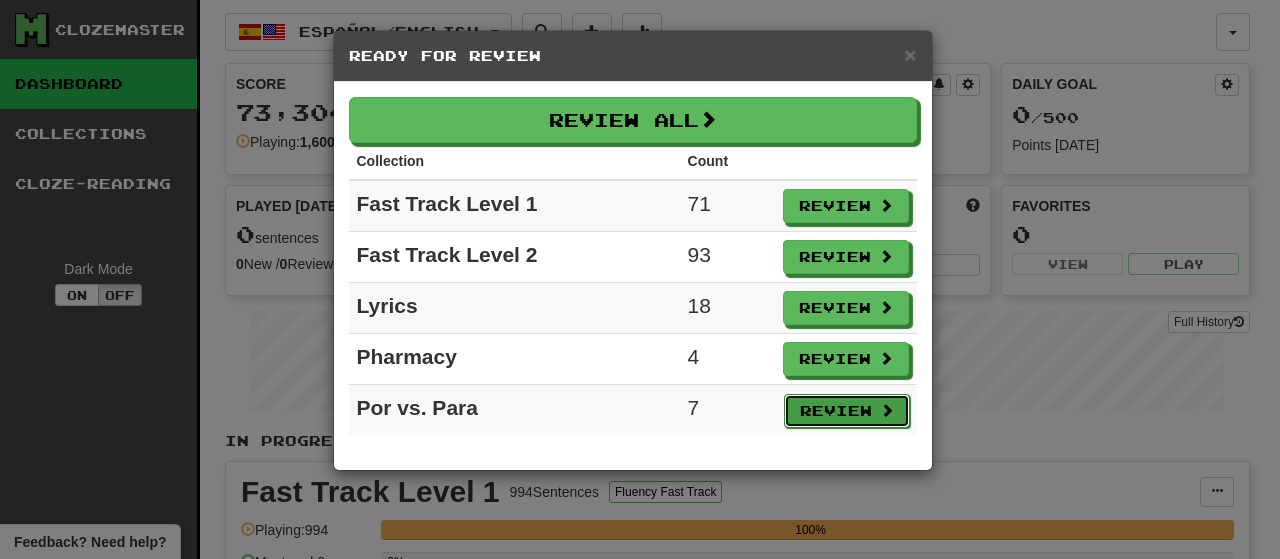 click on "Review" at bounding box center (847, 411) 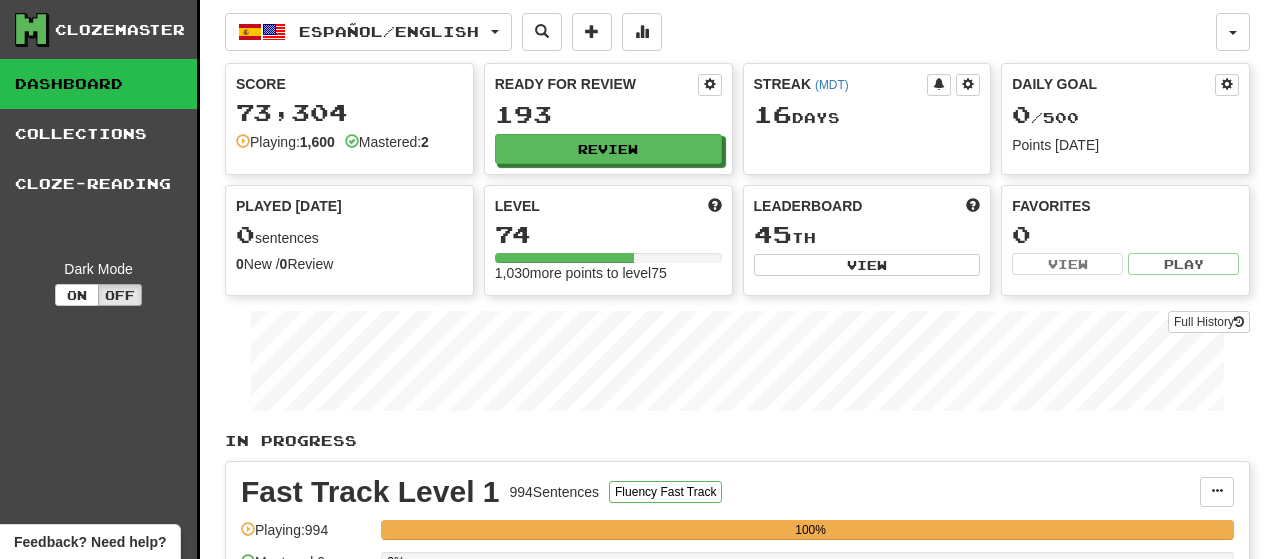 select on "********" 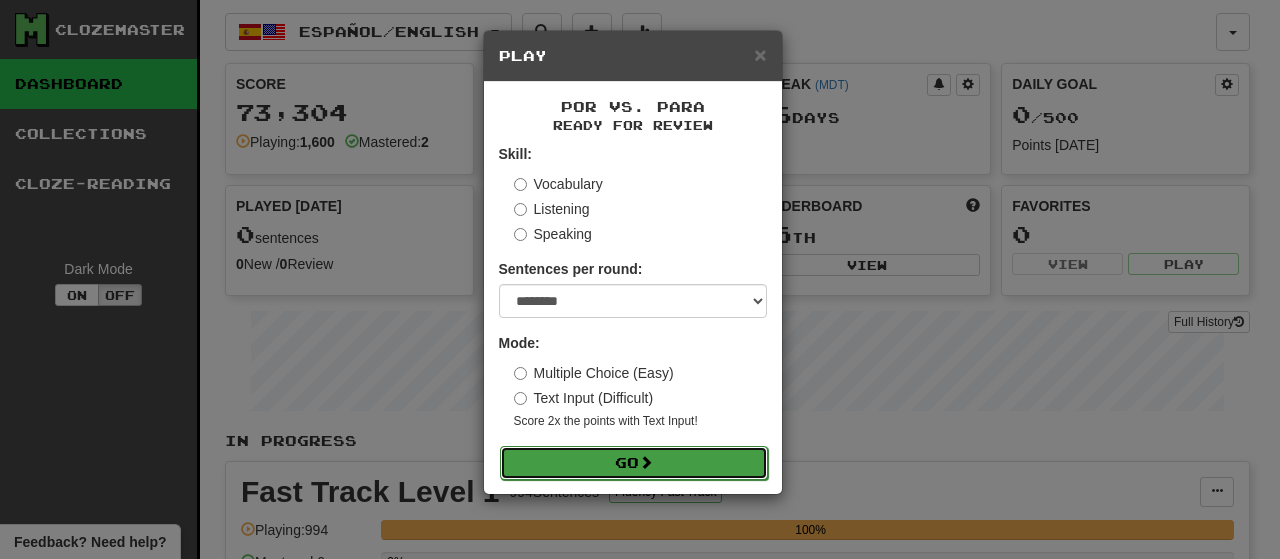 click on "Go" at bounding box center [634, 463] 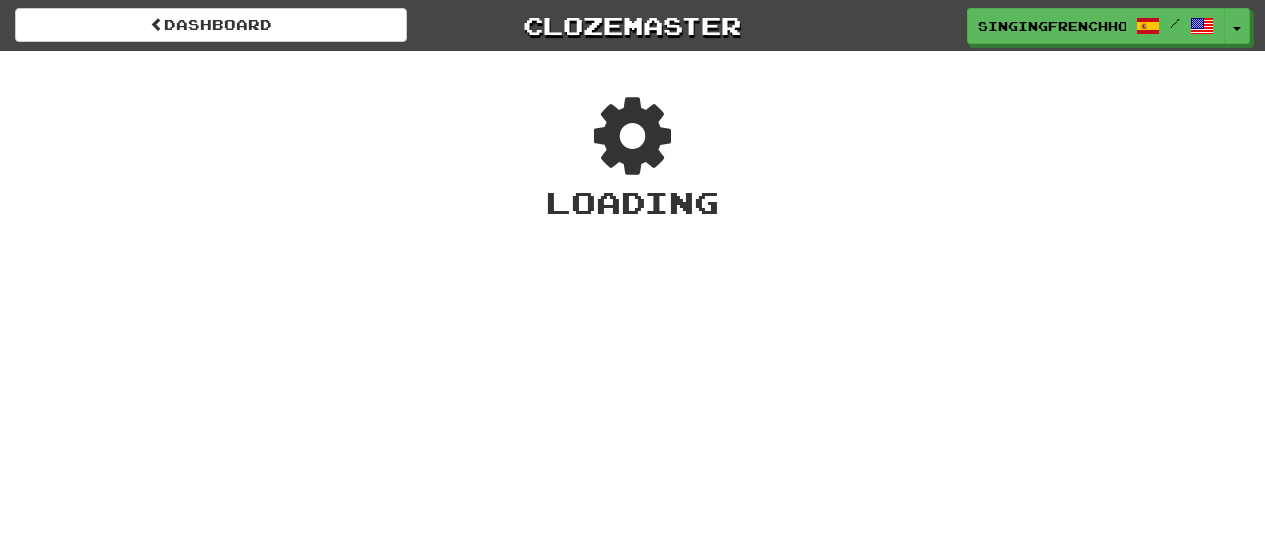 scroll, scrollTop: 0, scrollLeft: 0, axis: both 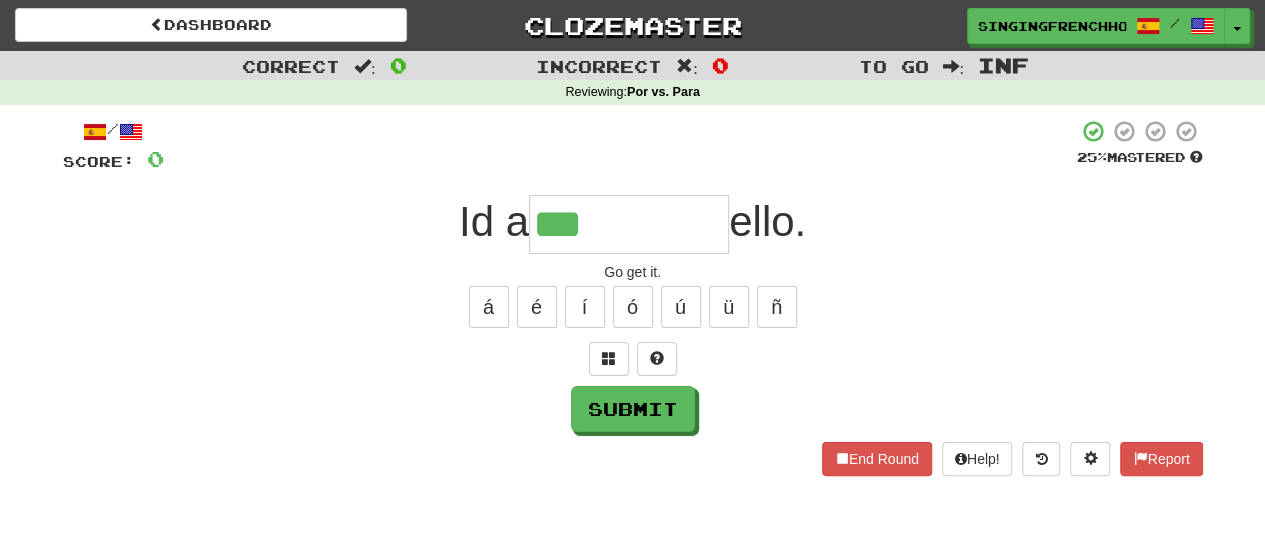 type on "***" 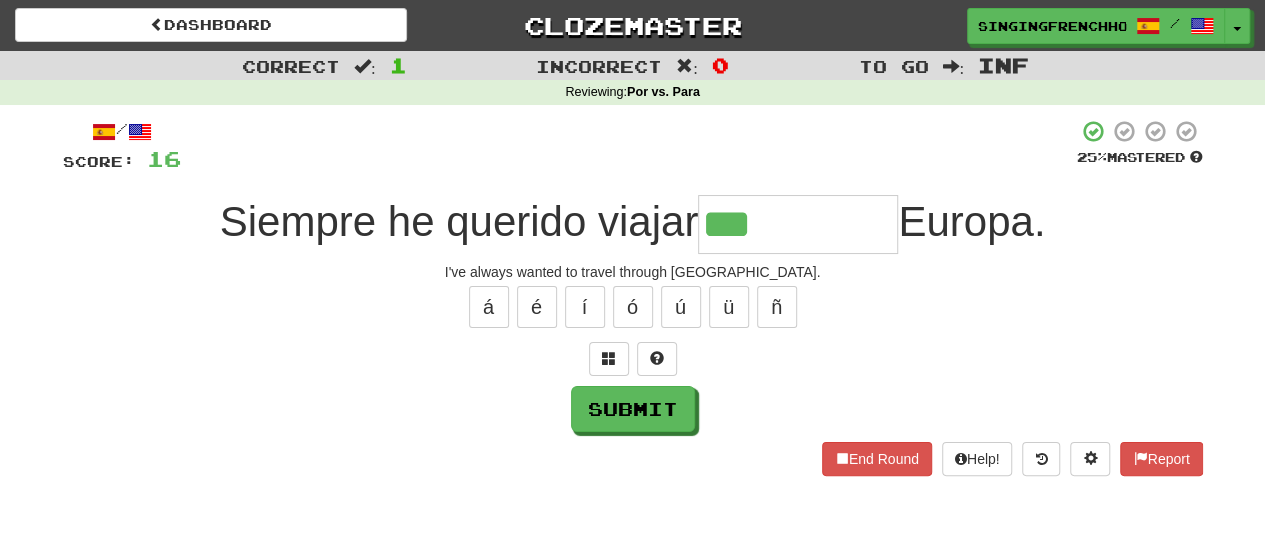 type on "***" 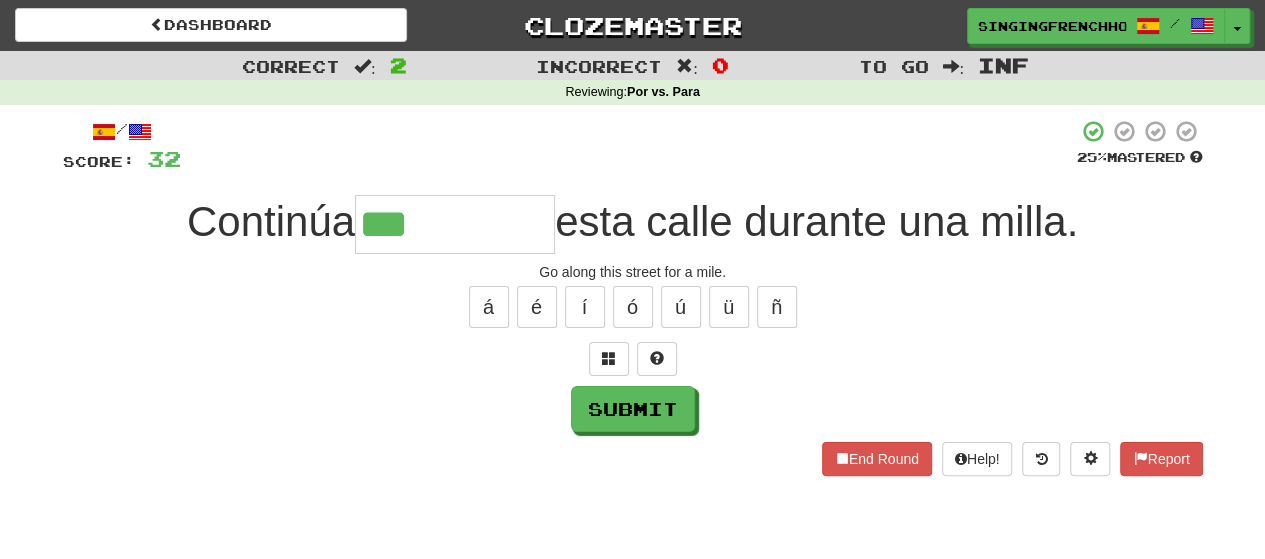 type on "***" 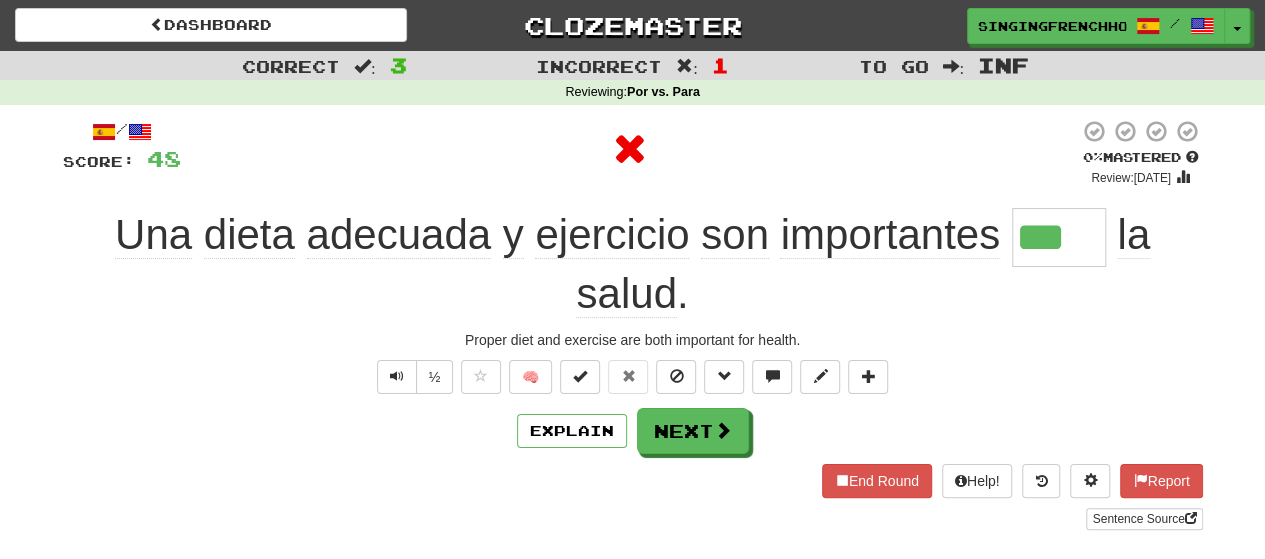 type on "****" 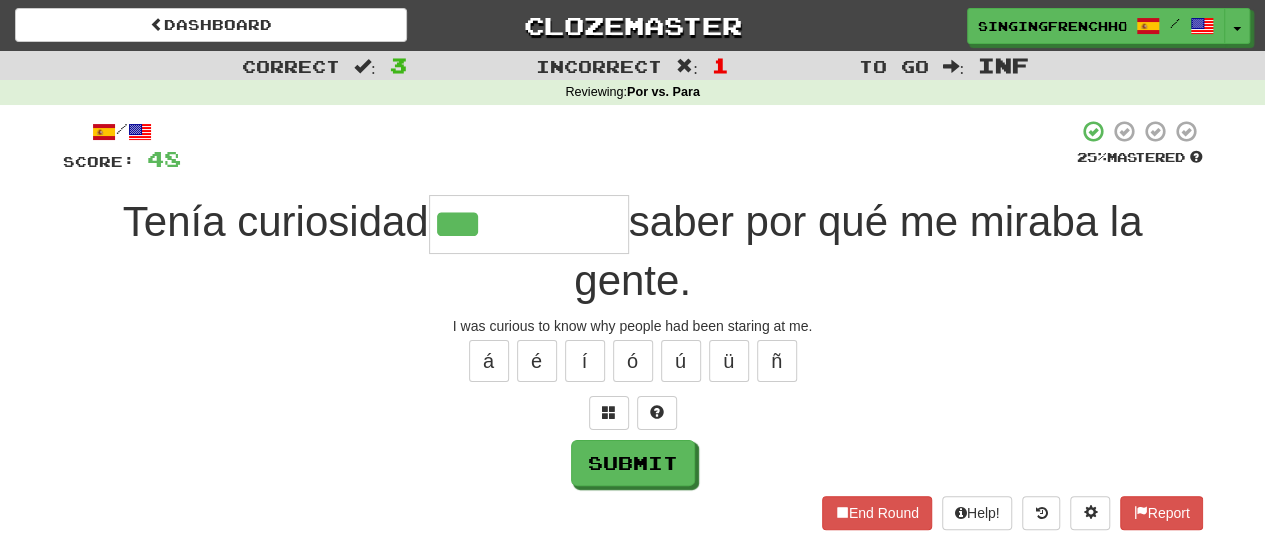 type on "***" 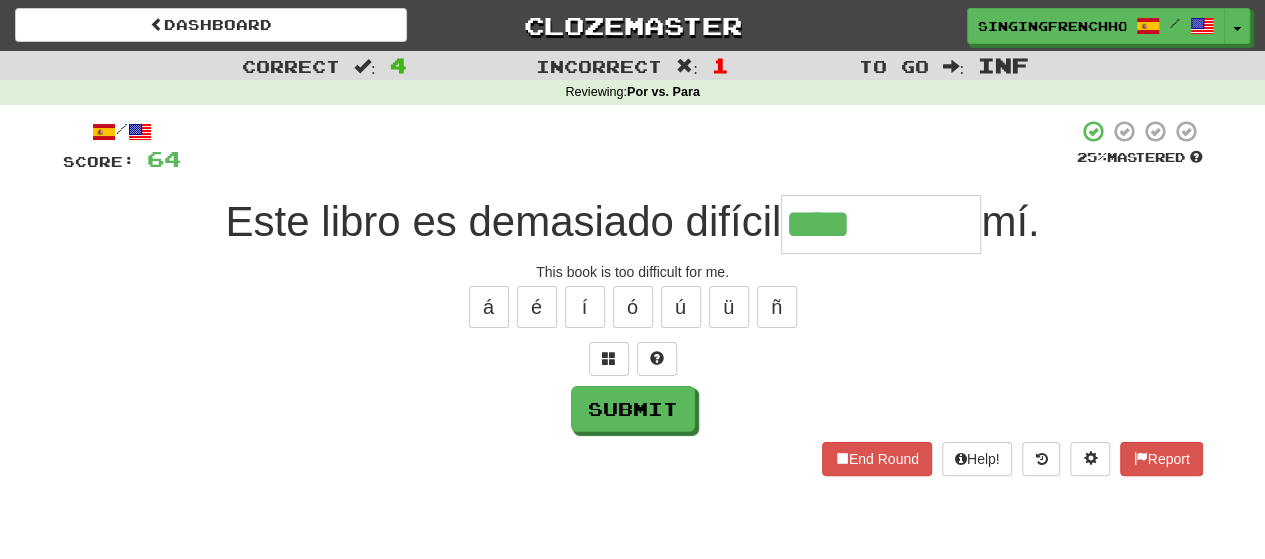 type on "****" 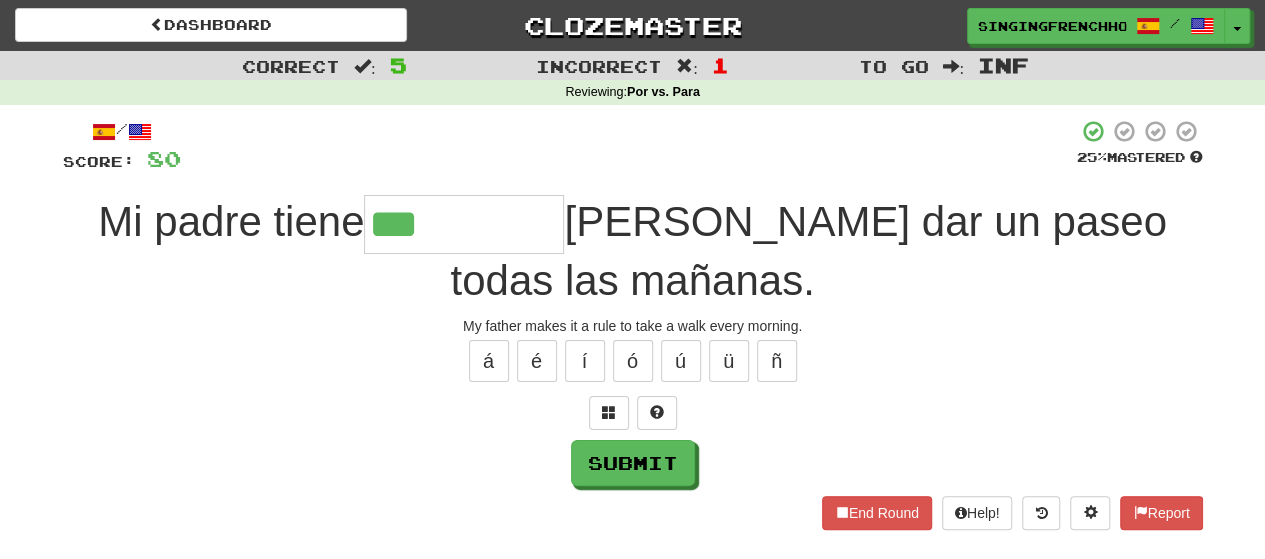 type on "***" 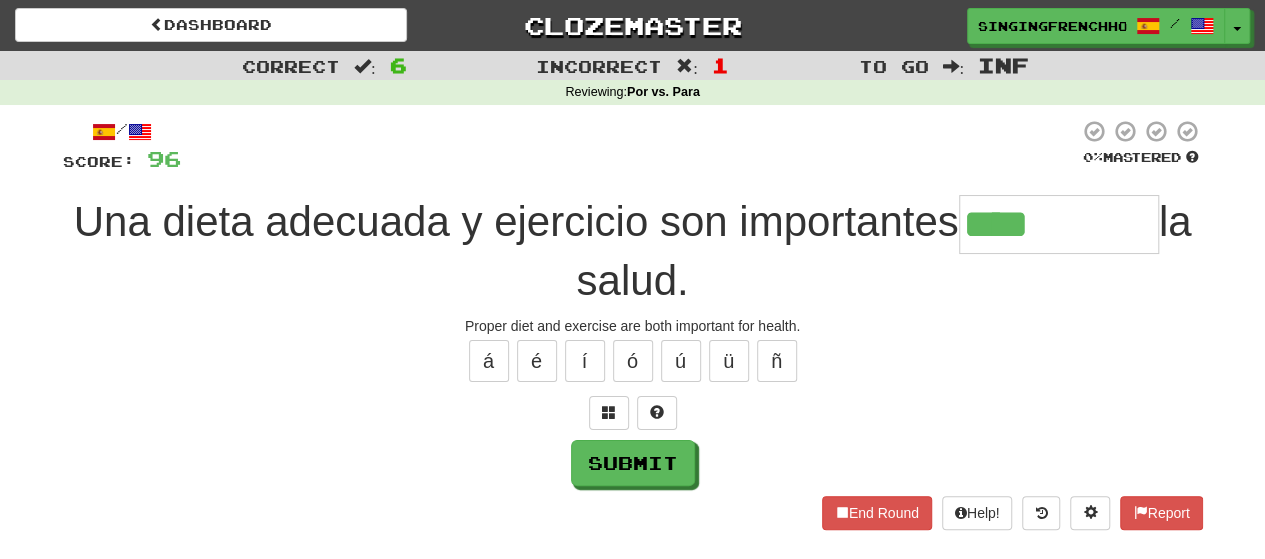 type on "****" 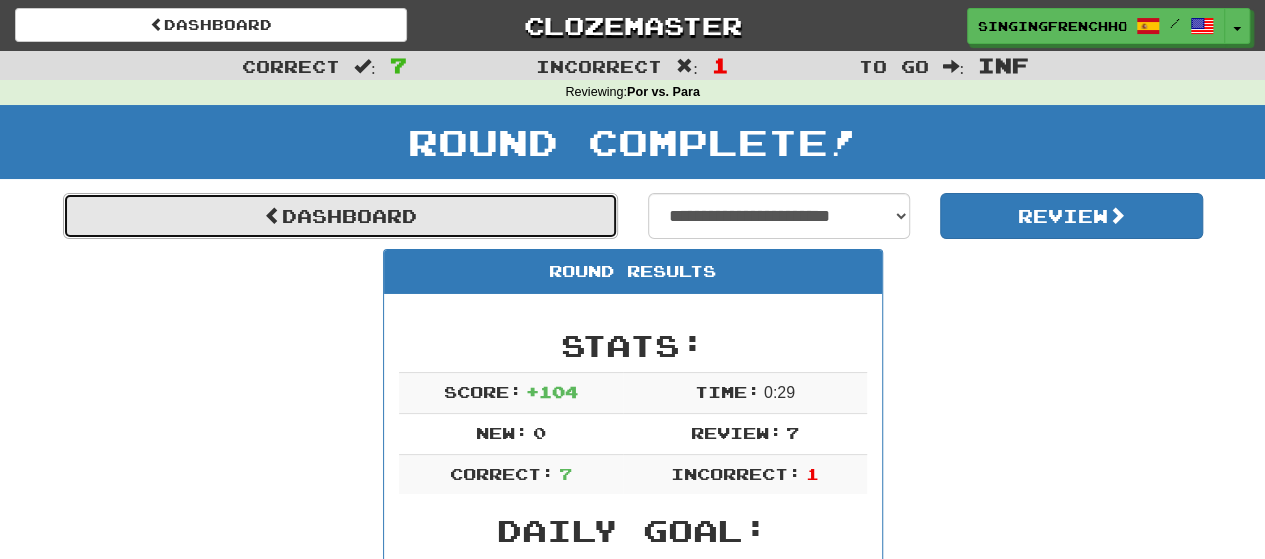 click on "Dashboard" at bounding box center (340, 216) 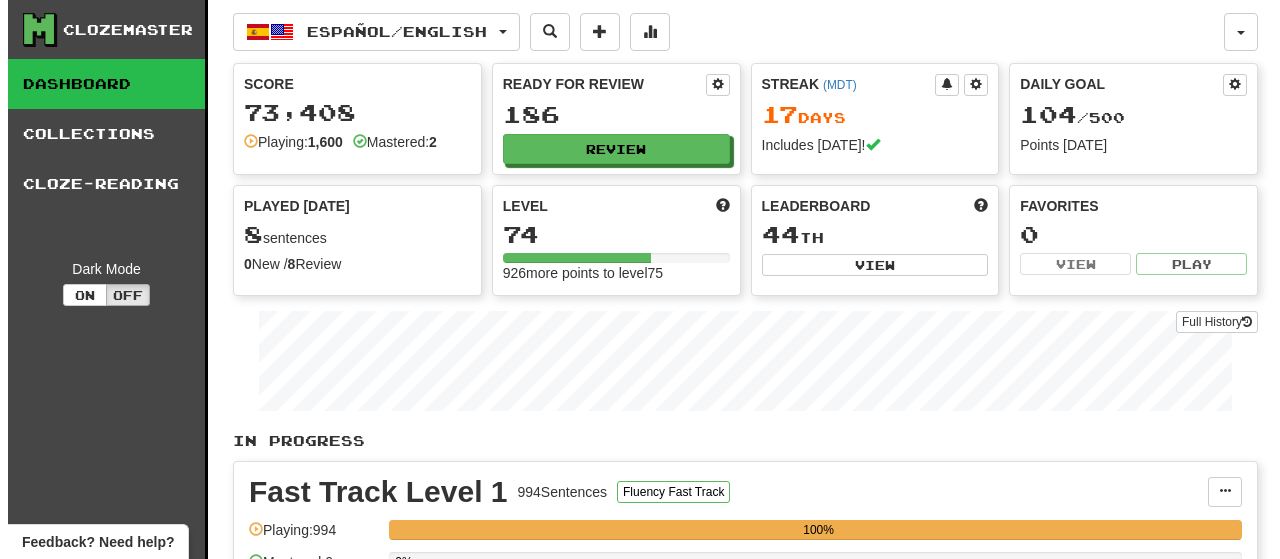 scroll, scrollTop: 0, scrollLeft: 0, axis: both 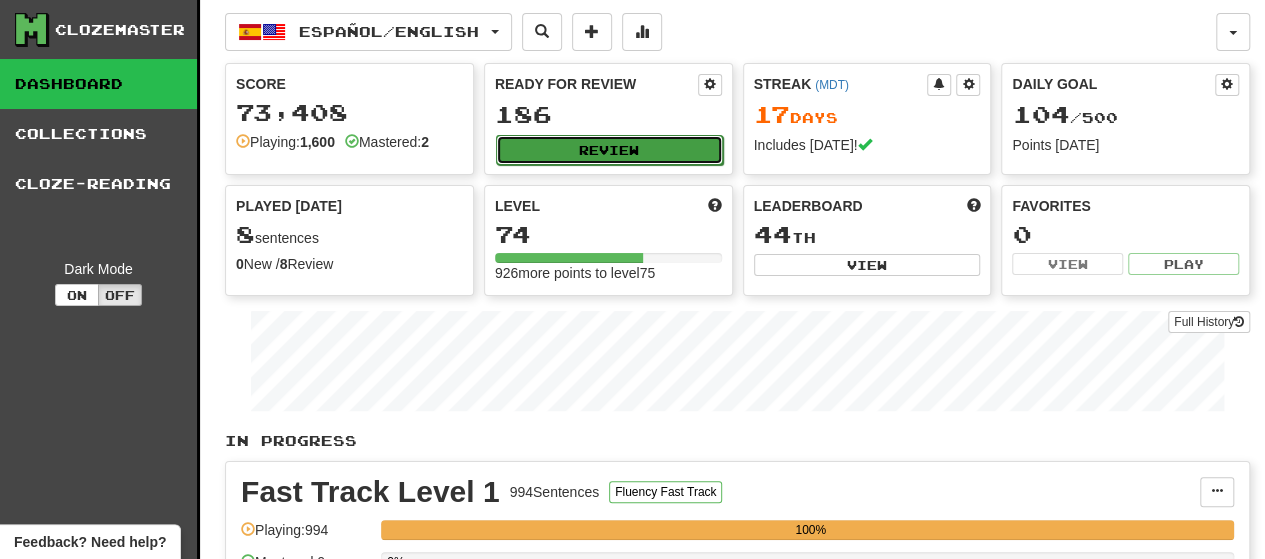 click on "Review" at bounding box center [609, 150] 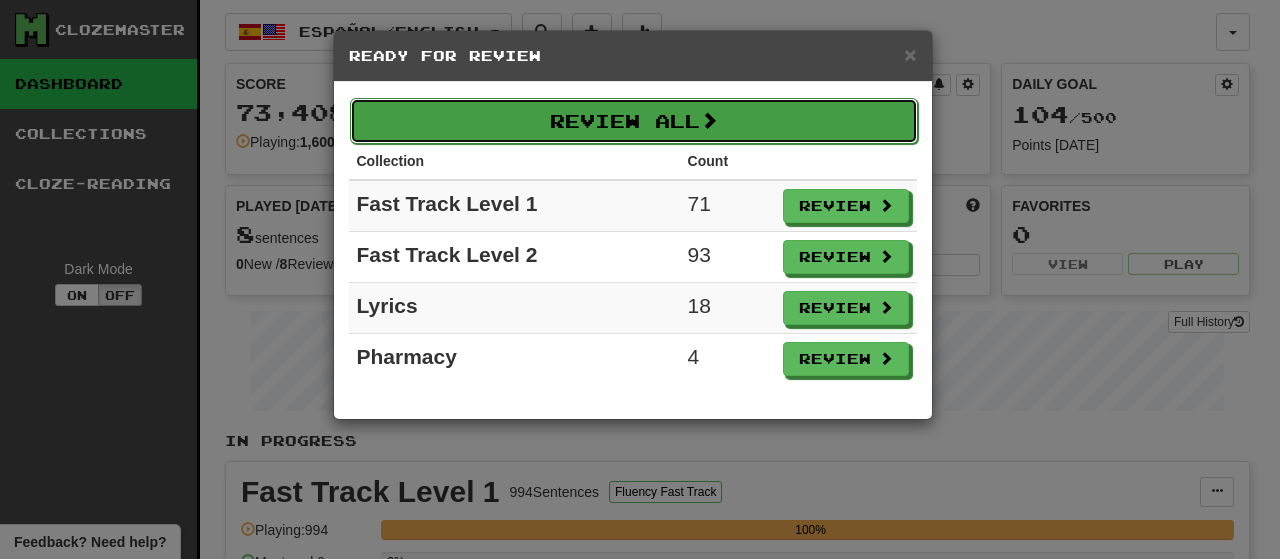 click on "Review All" at bounding box center [634, 121] 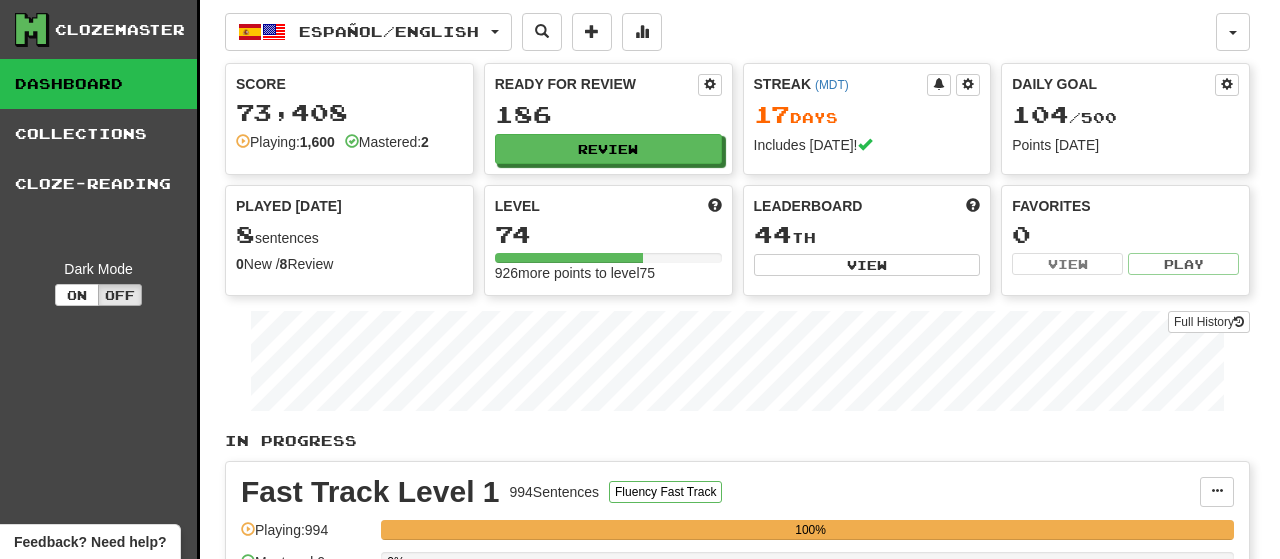 select on "********" 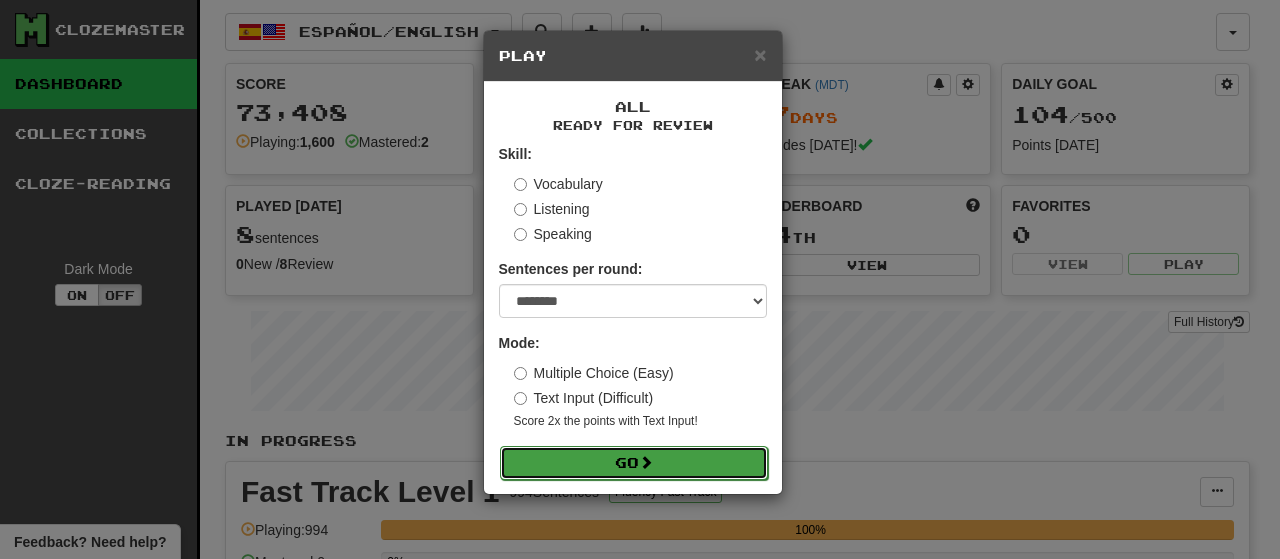 click on "Go" at bounding box center (634, 463) 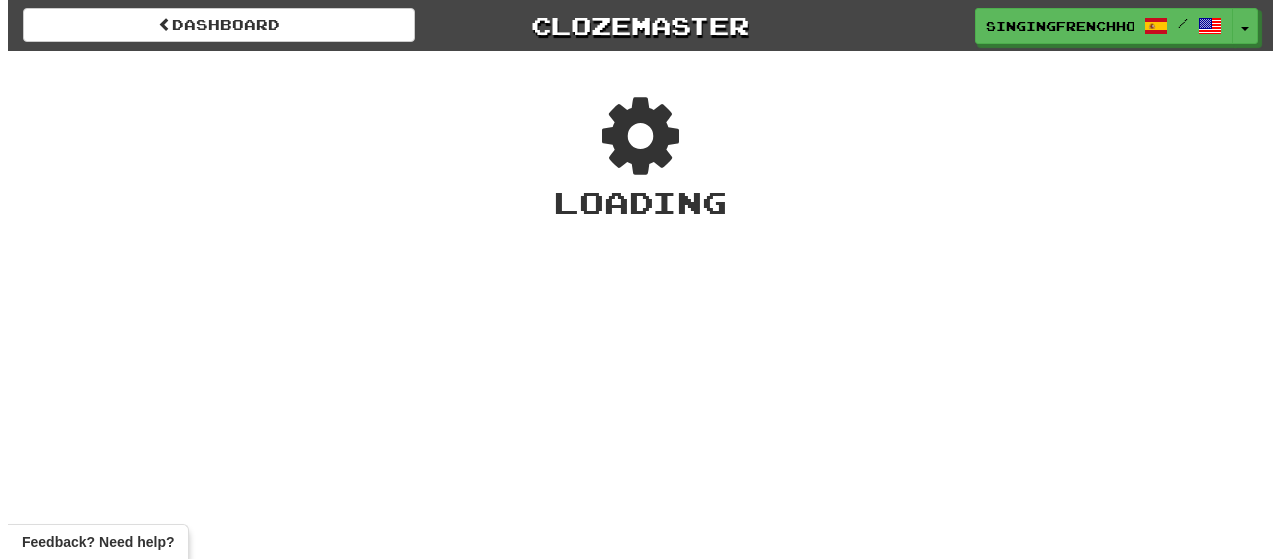scroll, scrollTop: 0, scrollLeft: 0, axis: both 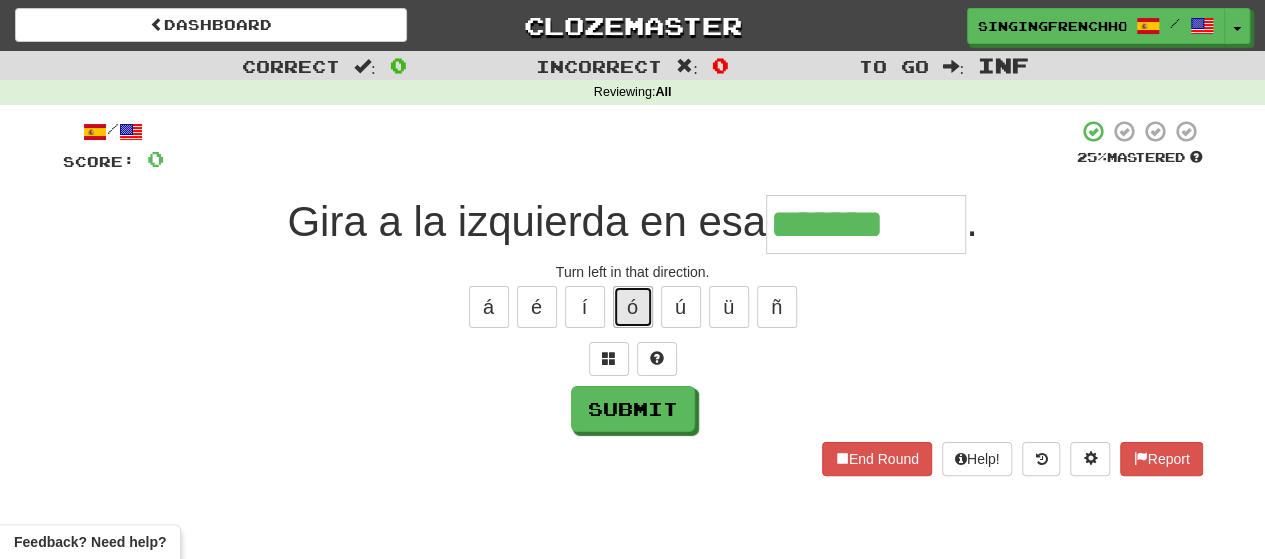 click on "ó" at bounding box center (633, 307) 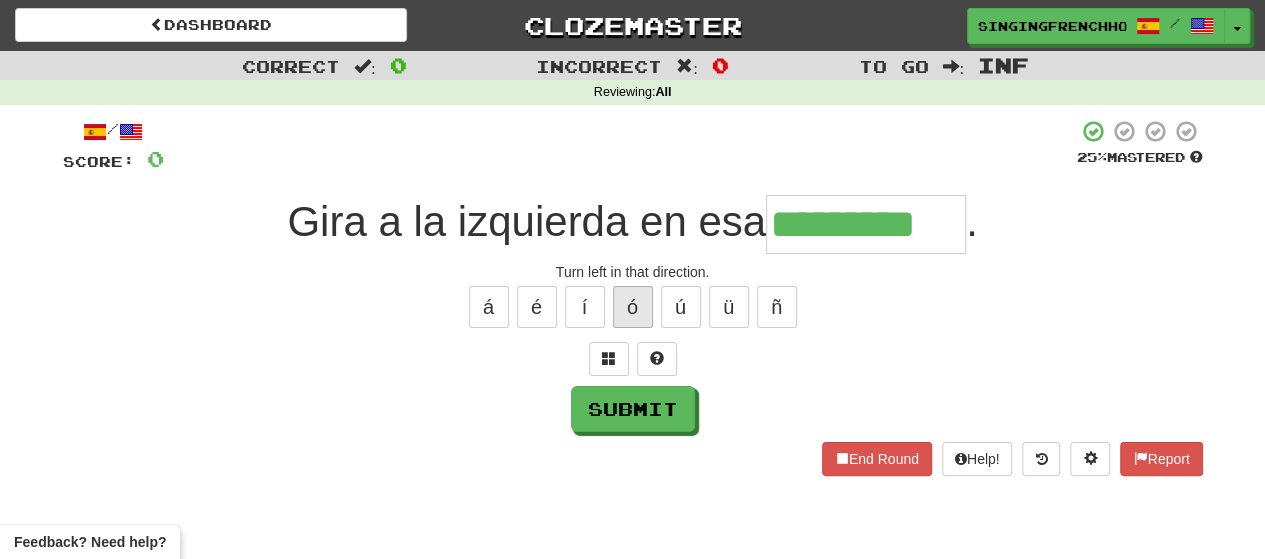 type on "*********" 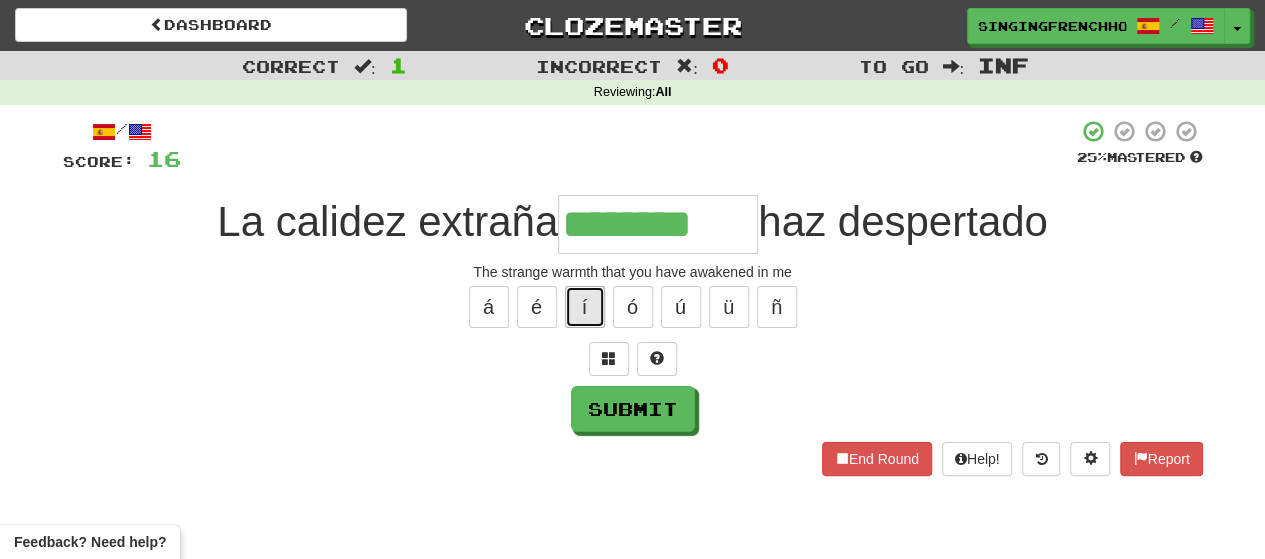 click on "í" at bounding box center [585, 307] 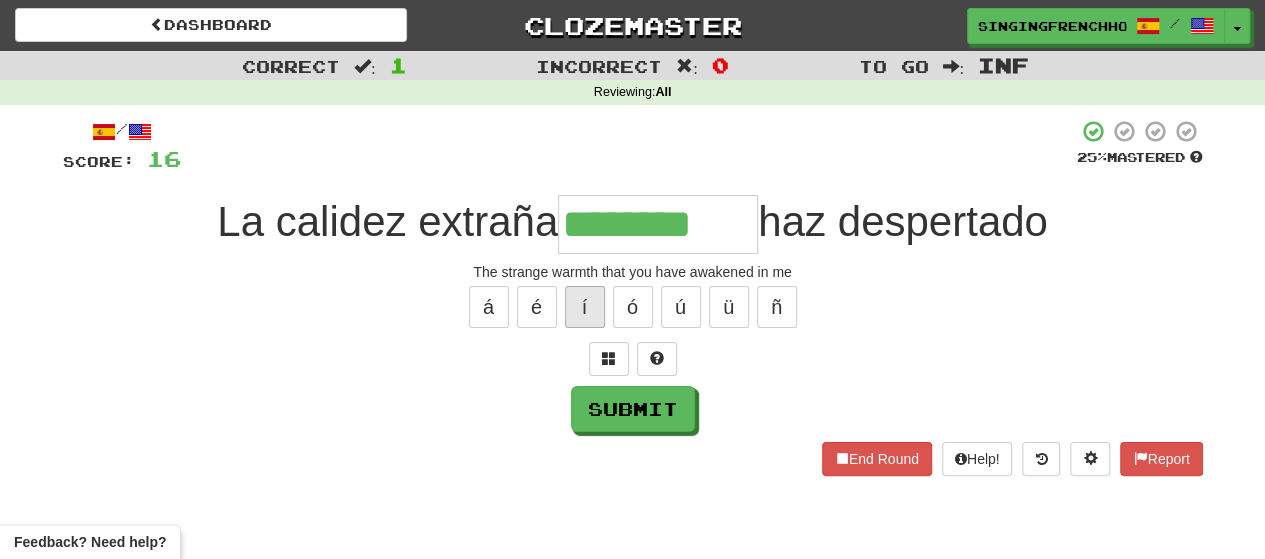 type on "*********" 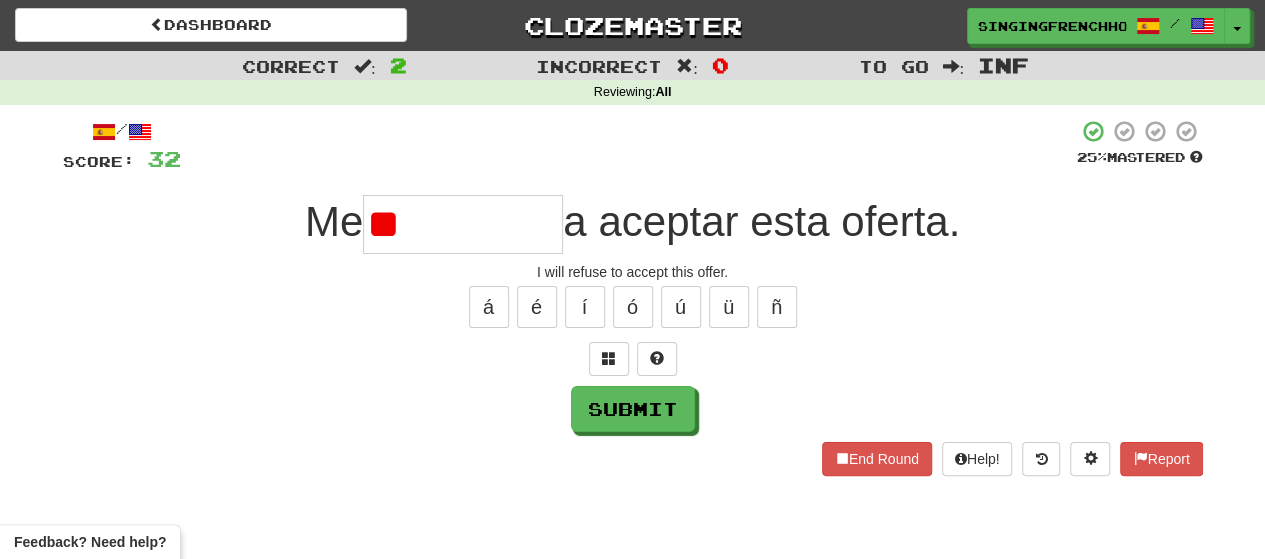 type on "*" 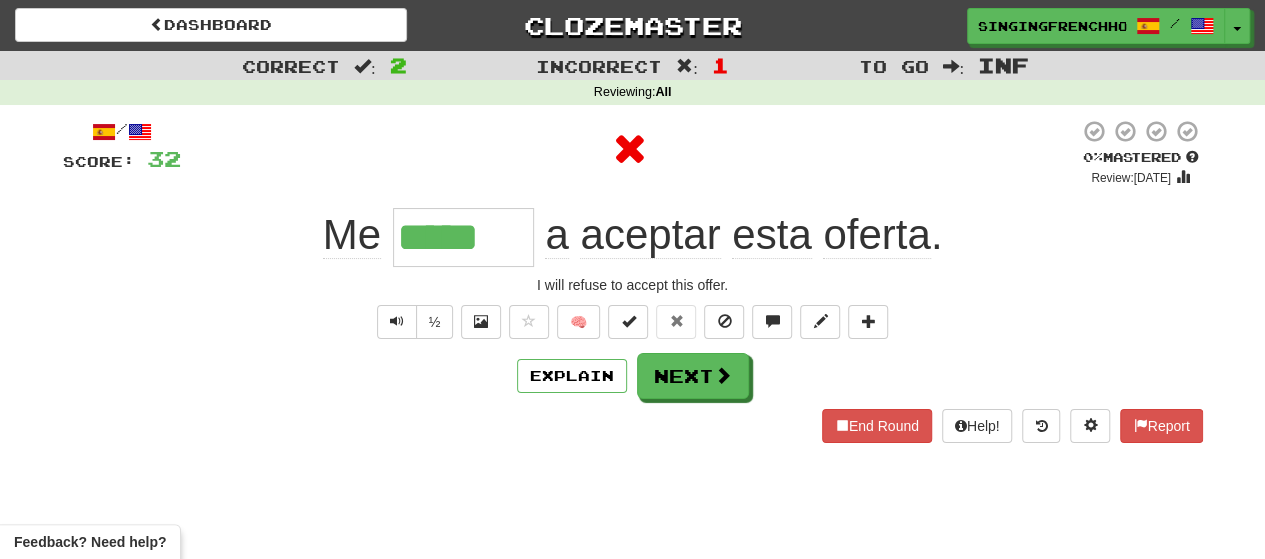 type on "******" 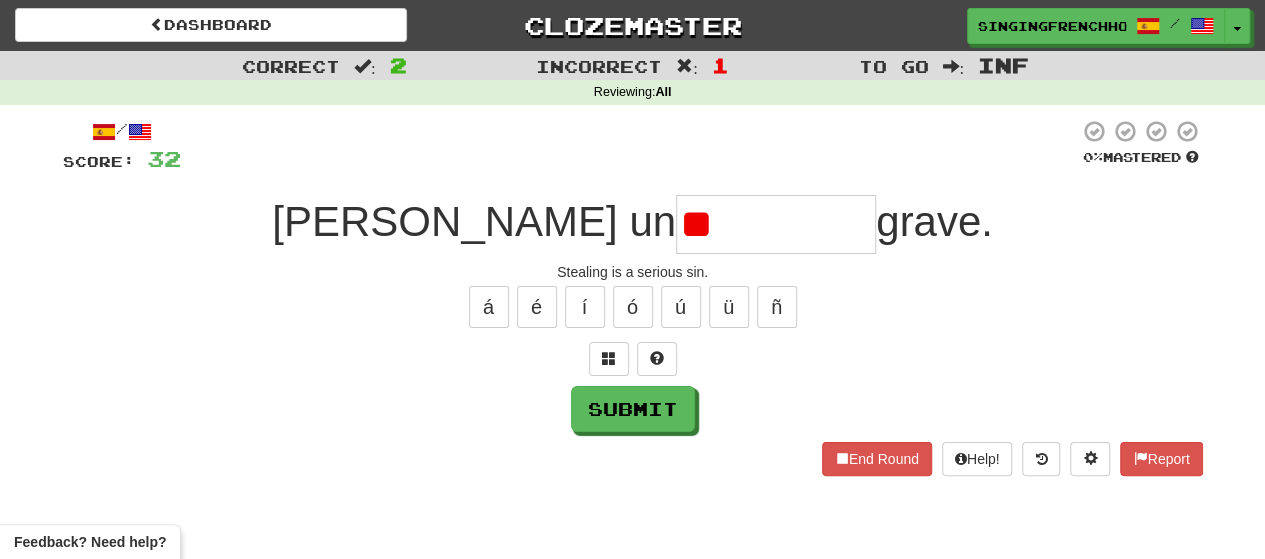 type on "*" 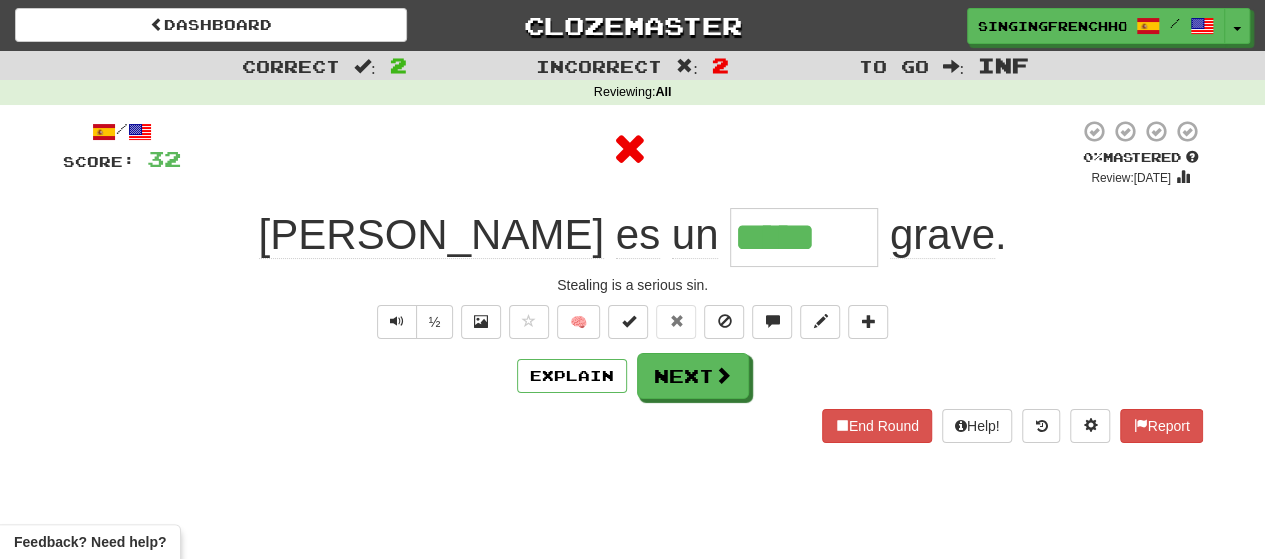 type on "******" 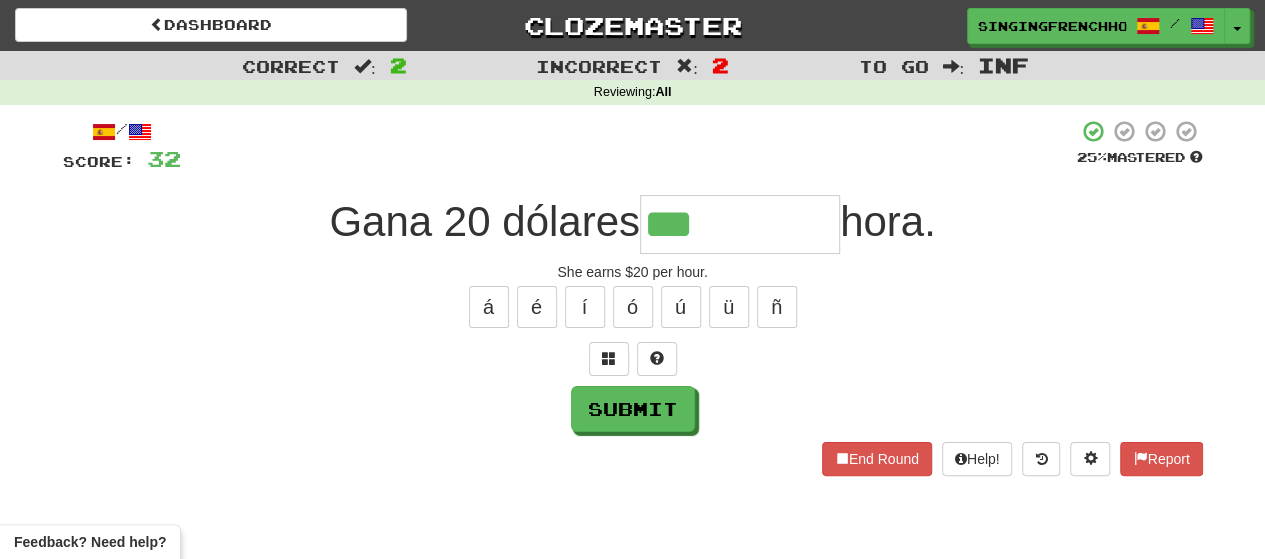 type on "***" 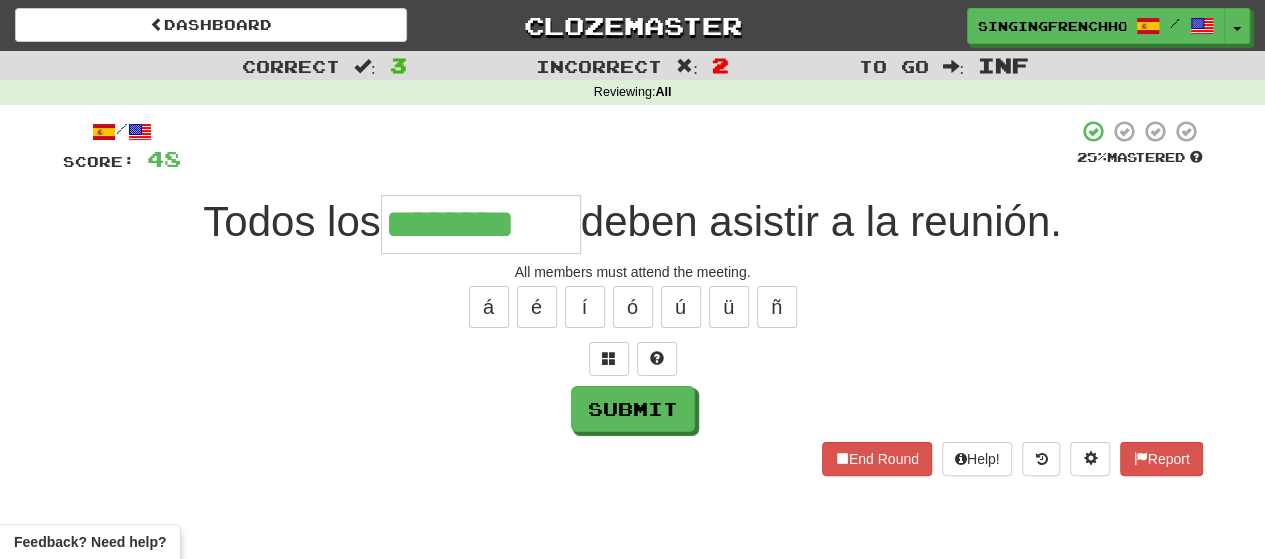 type on "********" 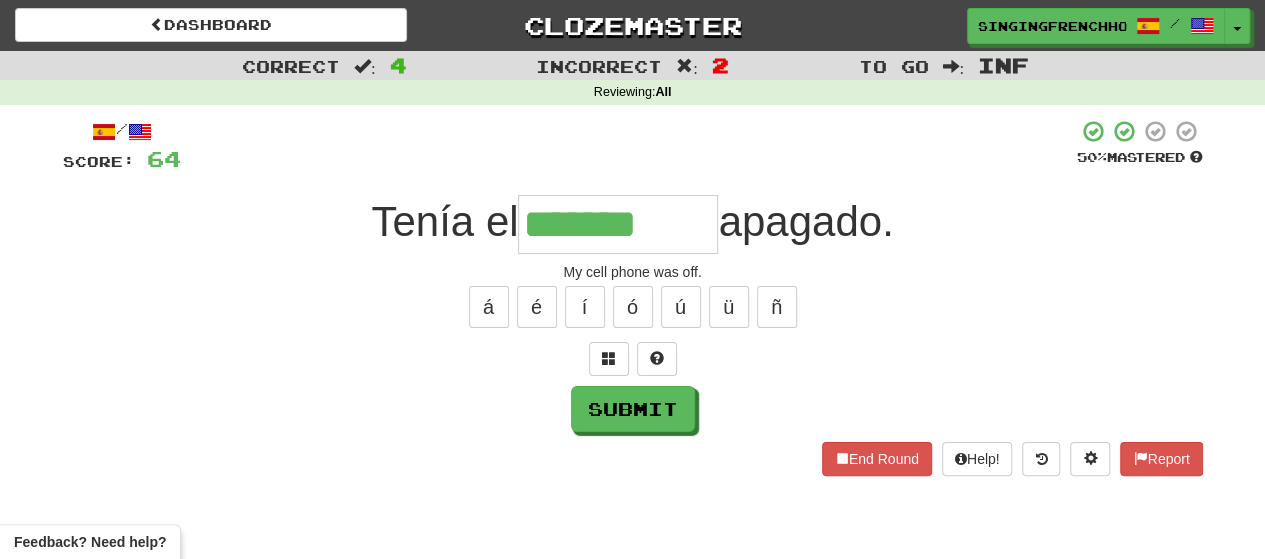 type on "*******" 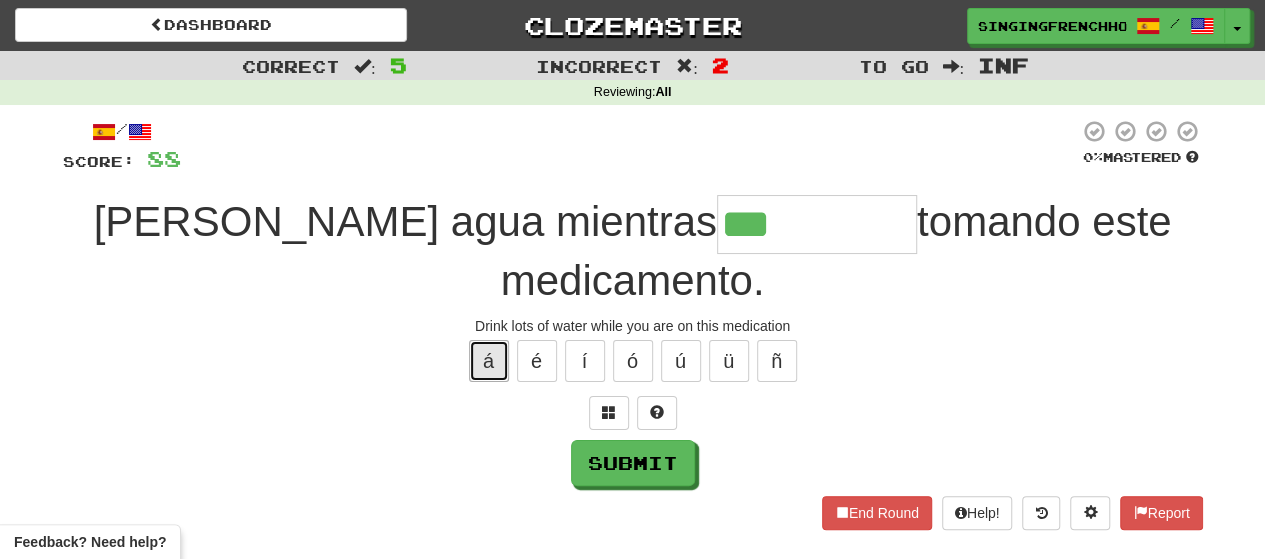 click on "á" at bounding box center [489, 361] 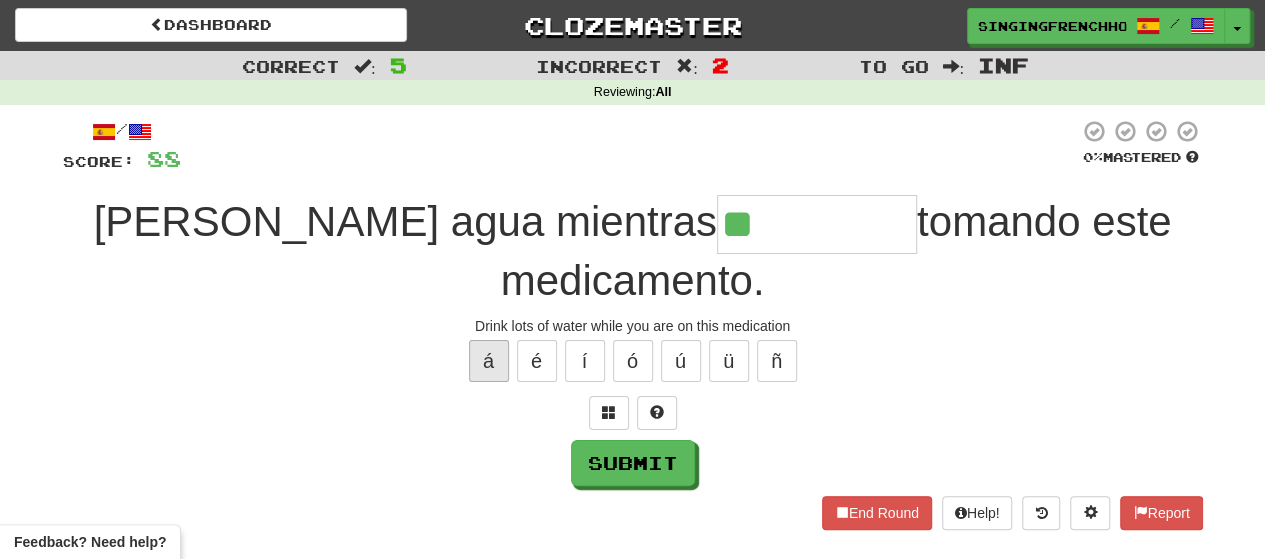 type on "*" 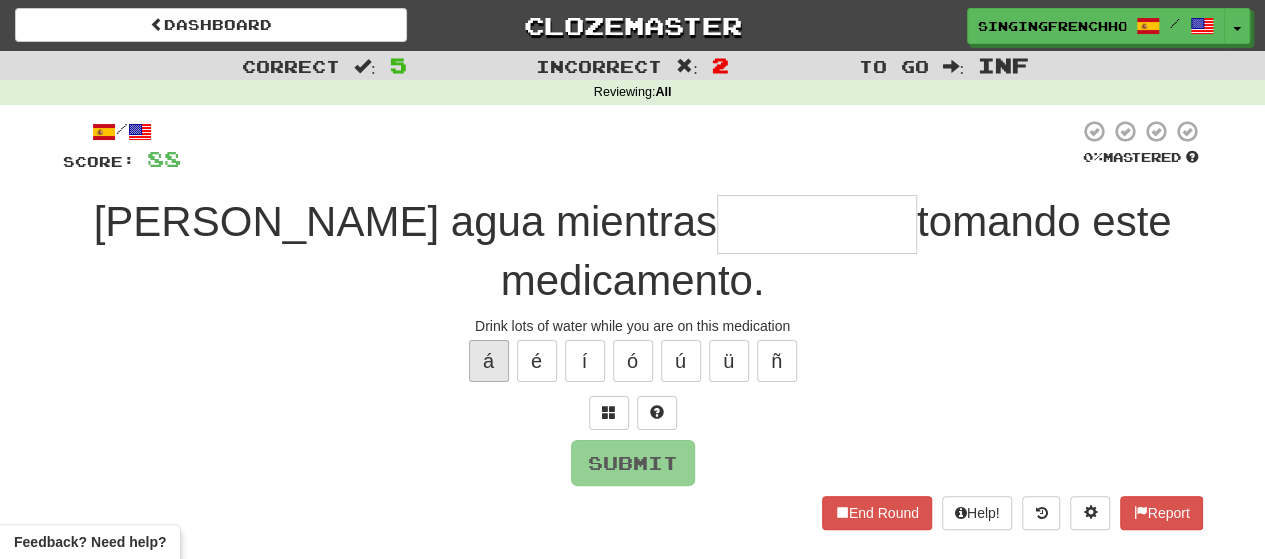 type on "*" 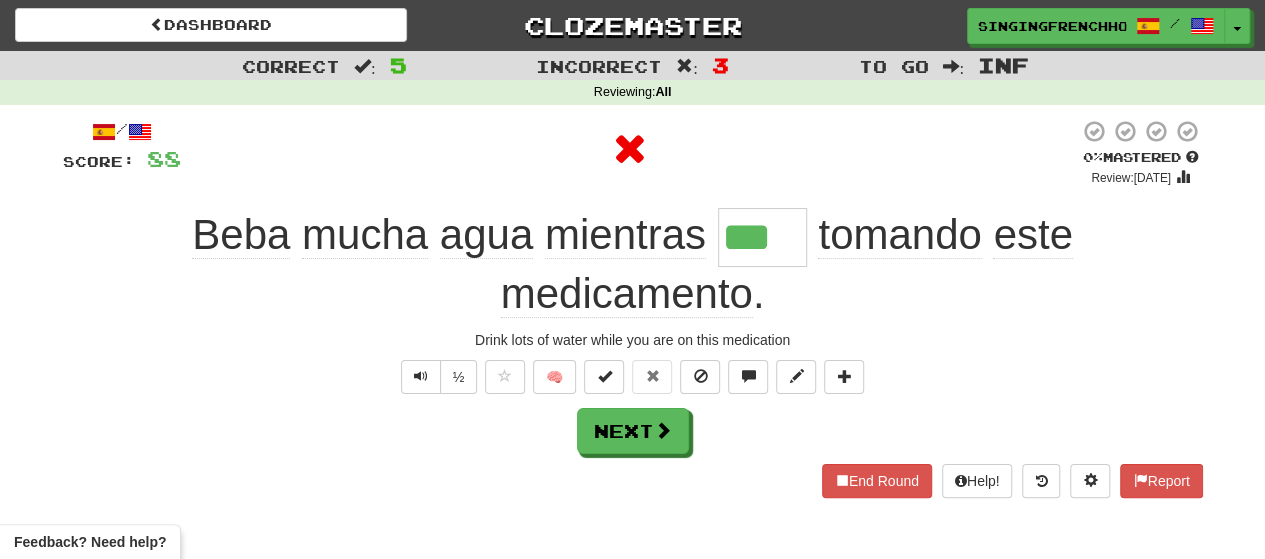 type on "****" 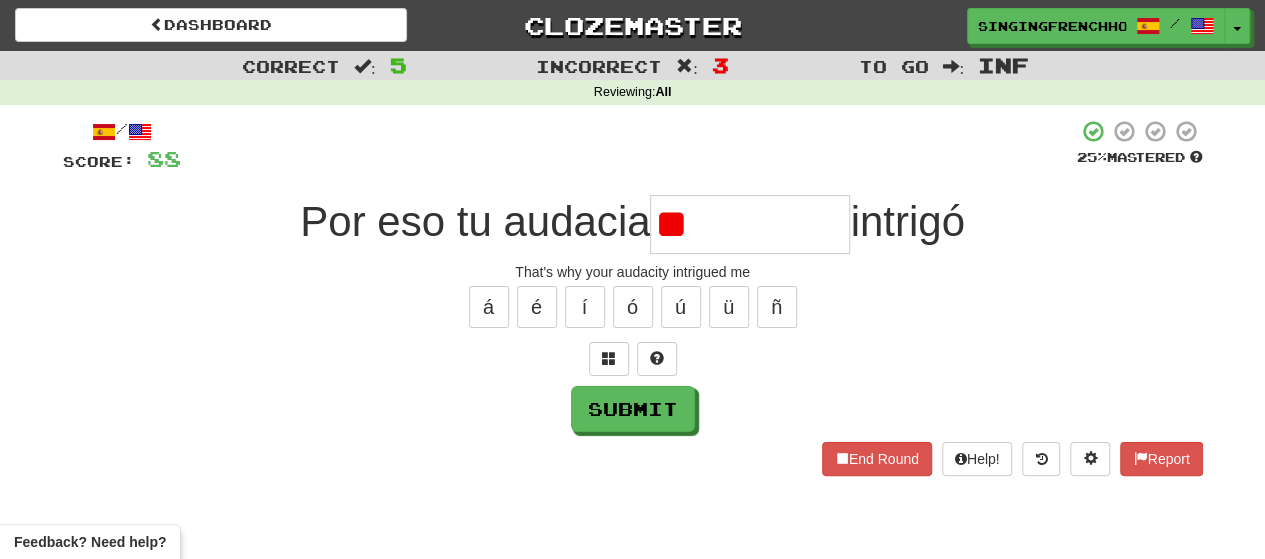 type on "*" 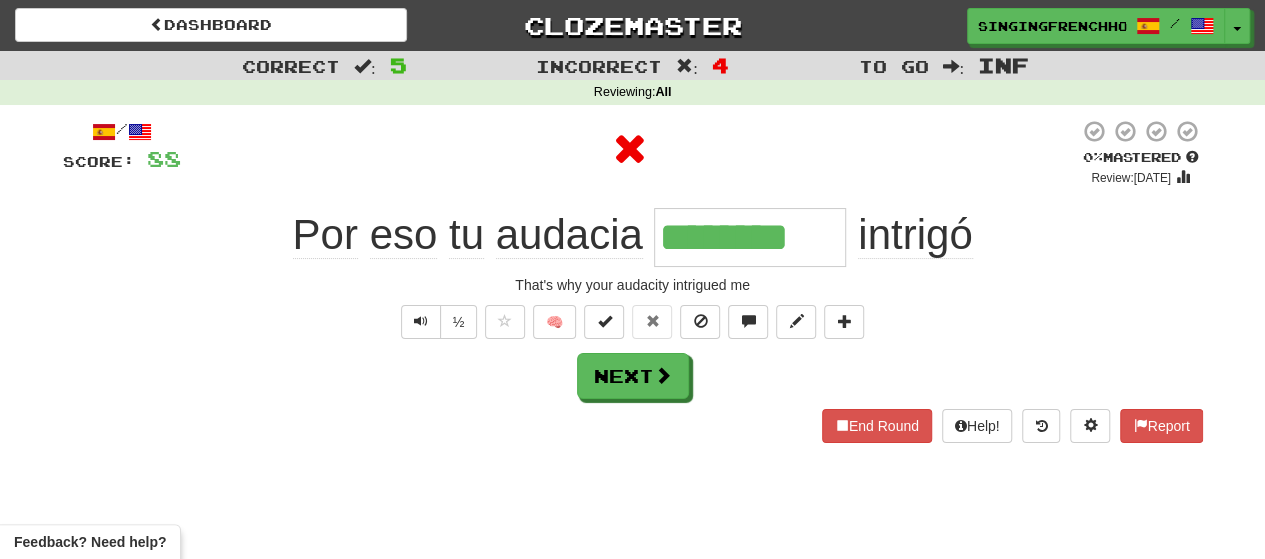 type on "*********" 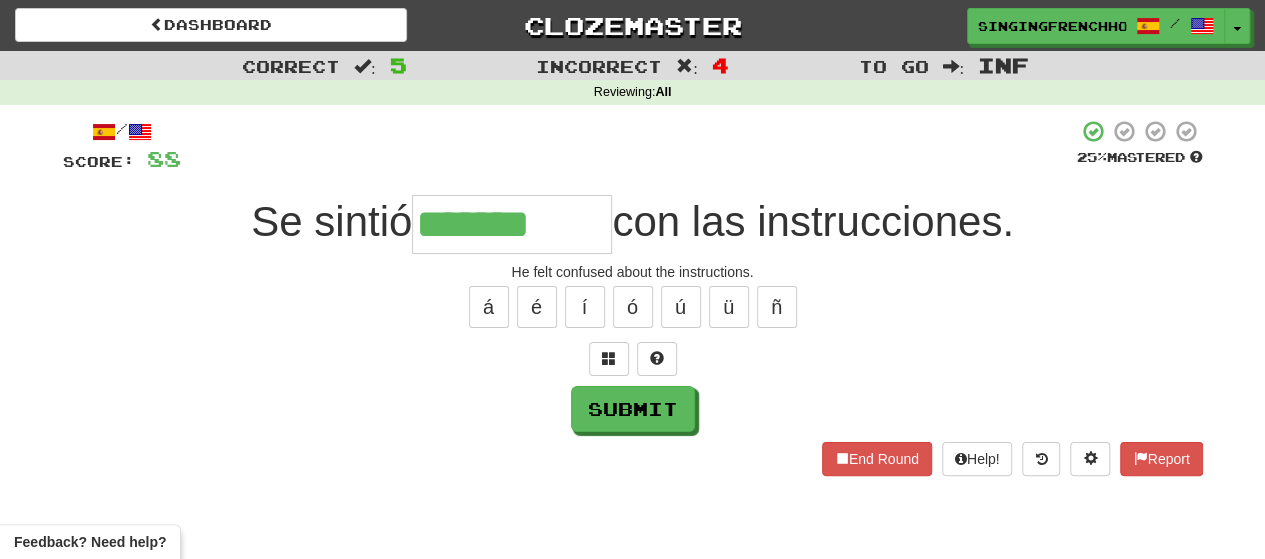 type on "*******" 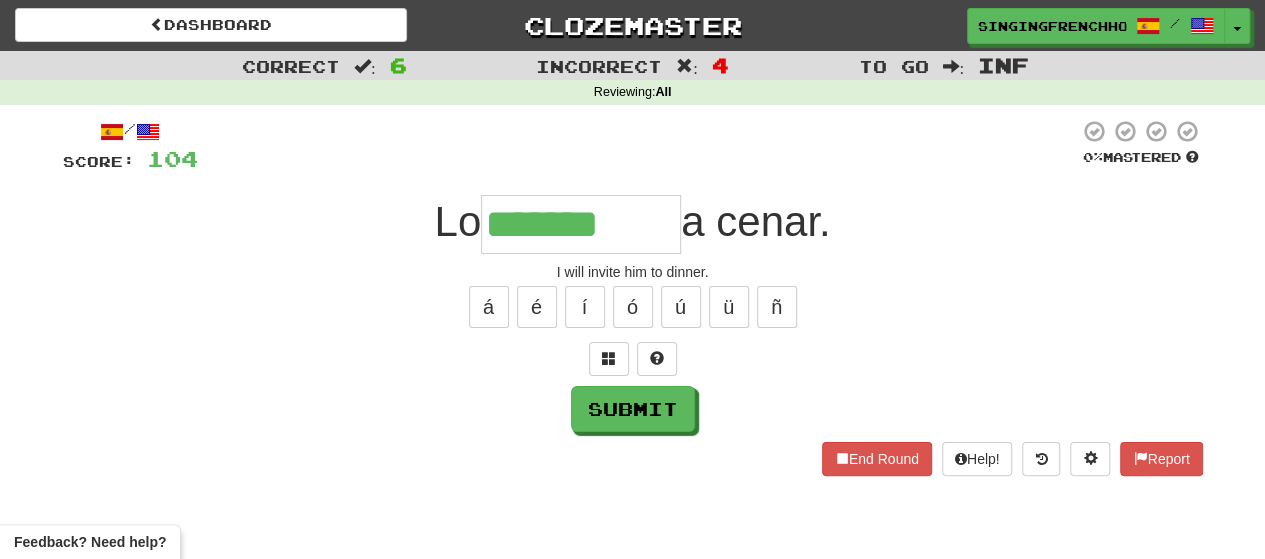 type on "********" 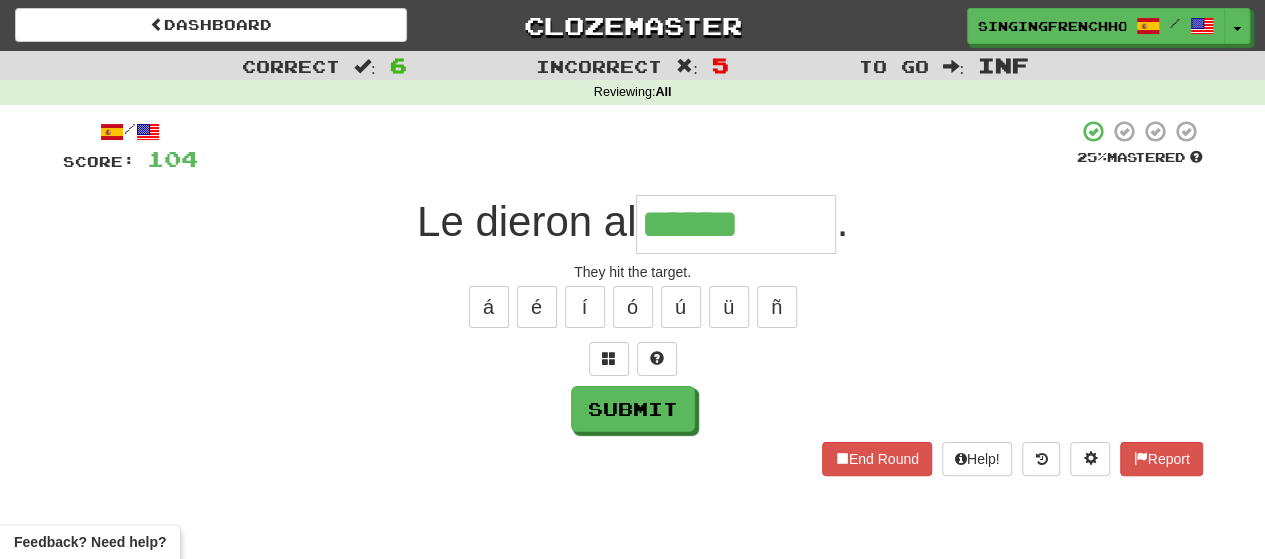 type on "******" 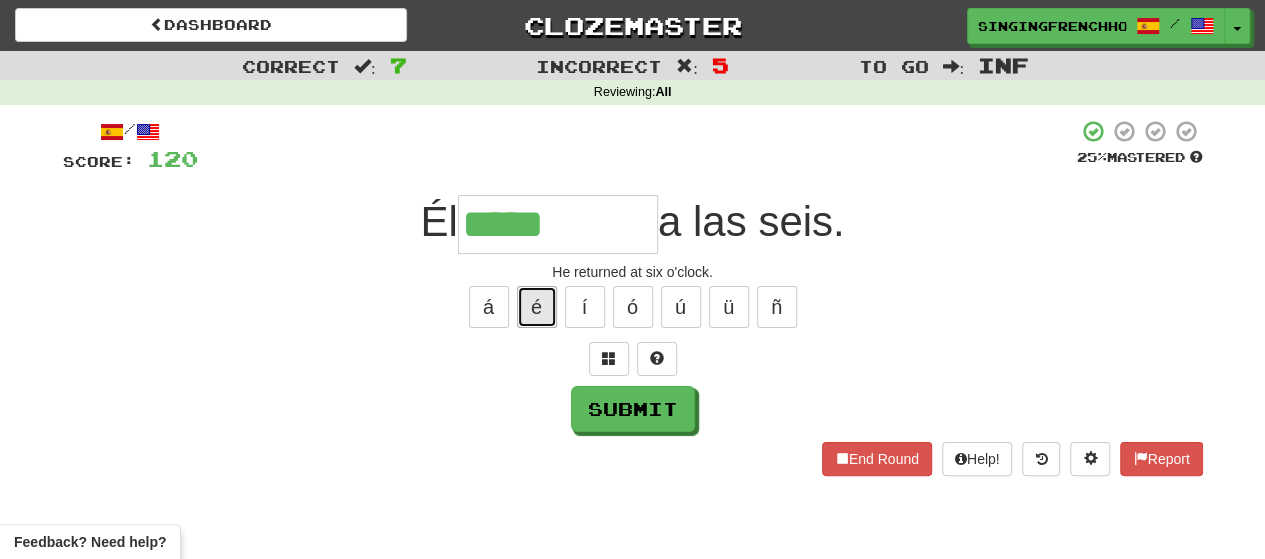 click on "é" at bounding box center [537, 307] 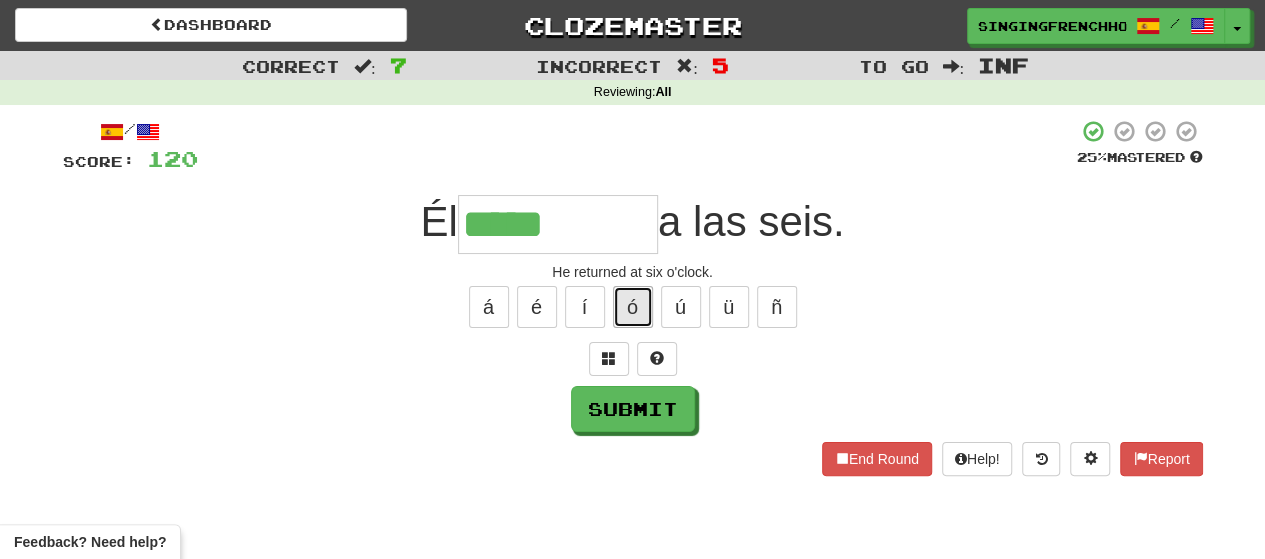 click on "ó" at bounding box center [633, 307] 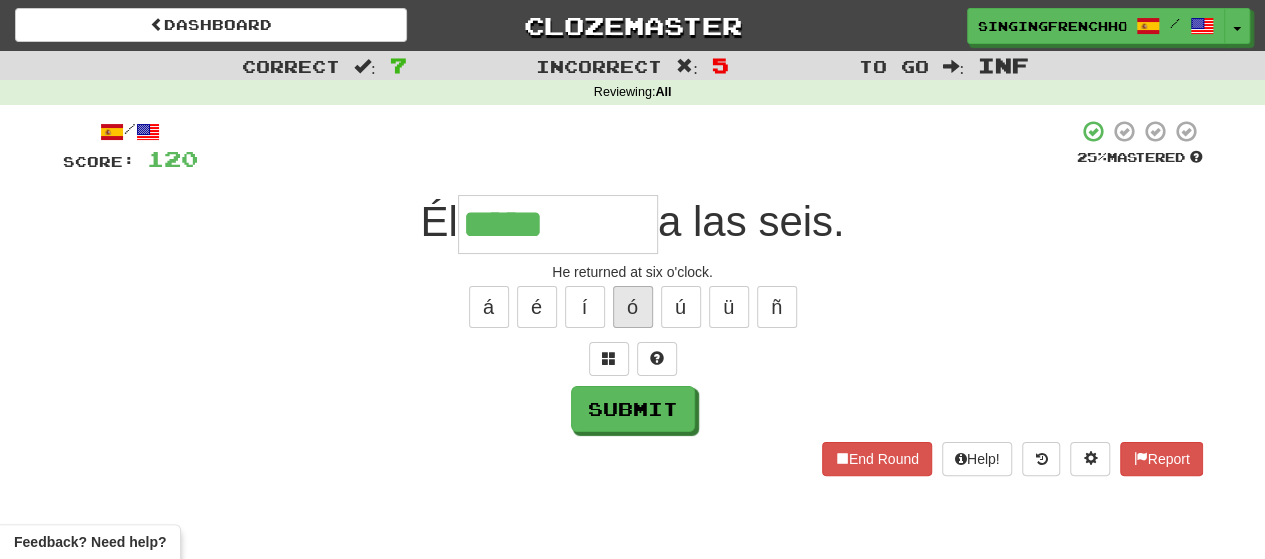 type on "******" 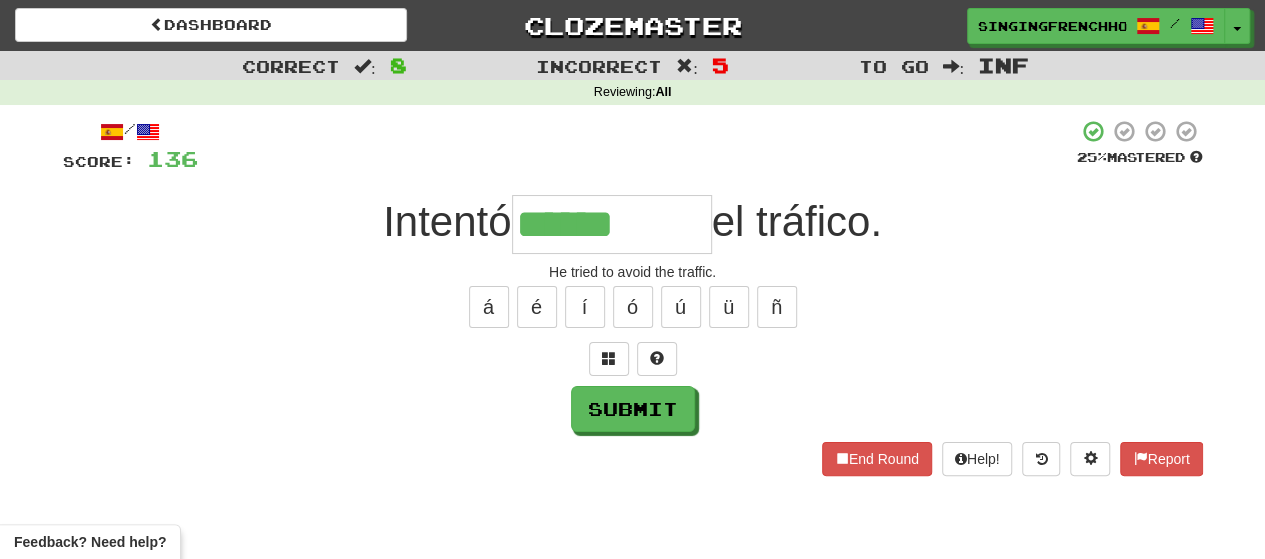 type on "******" 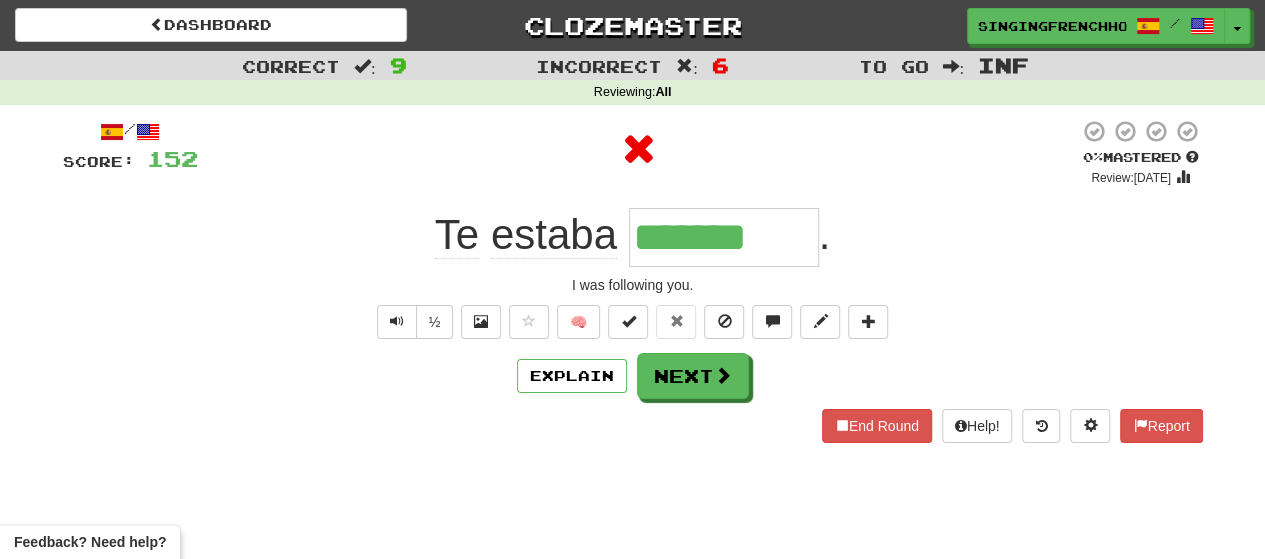 type on "********" 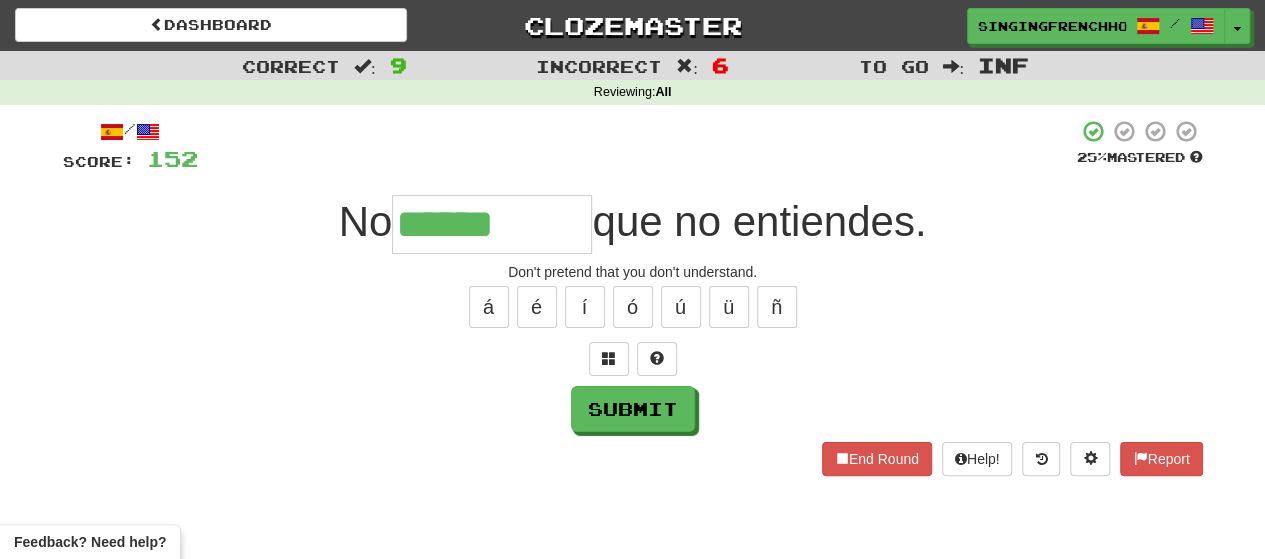 type on "******" 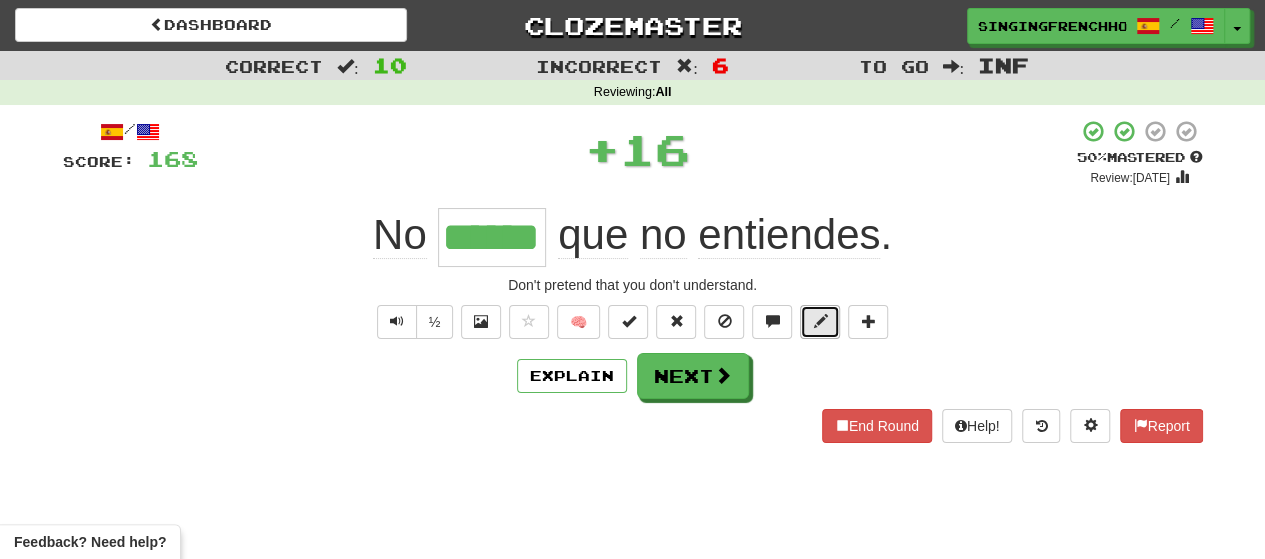 click at bounding box center [820, 321] 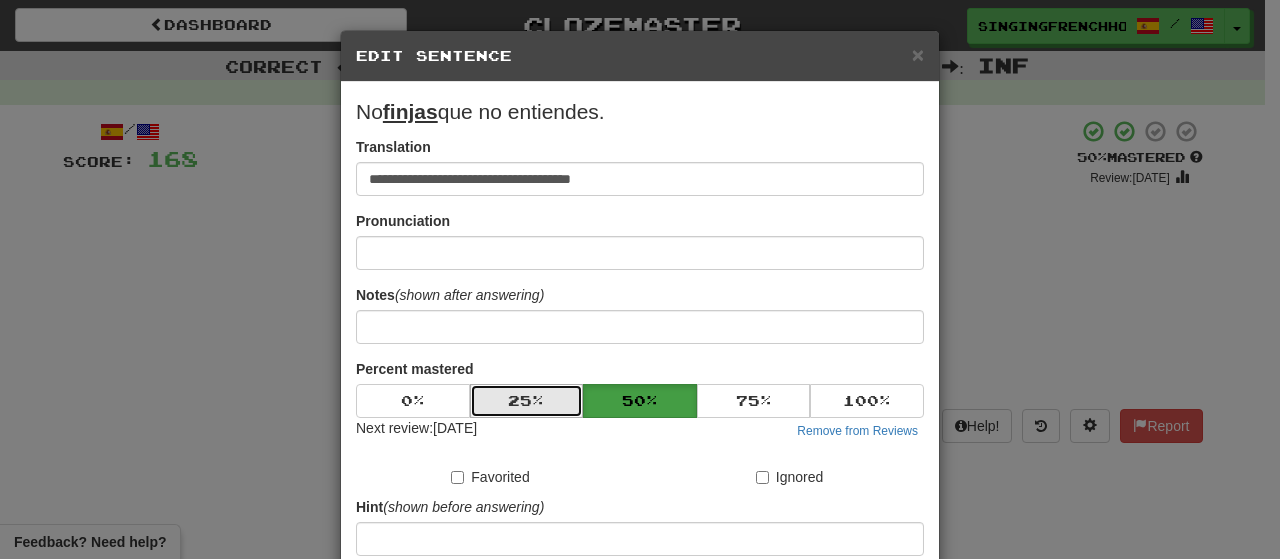 click on "25 %" at bounding box center (527, 401) 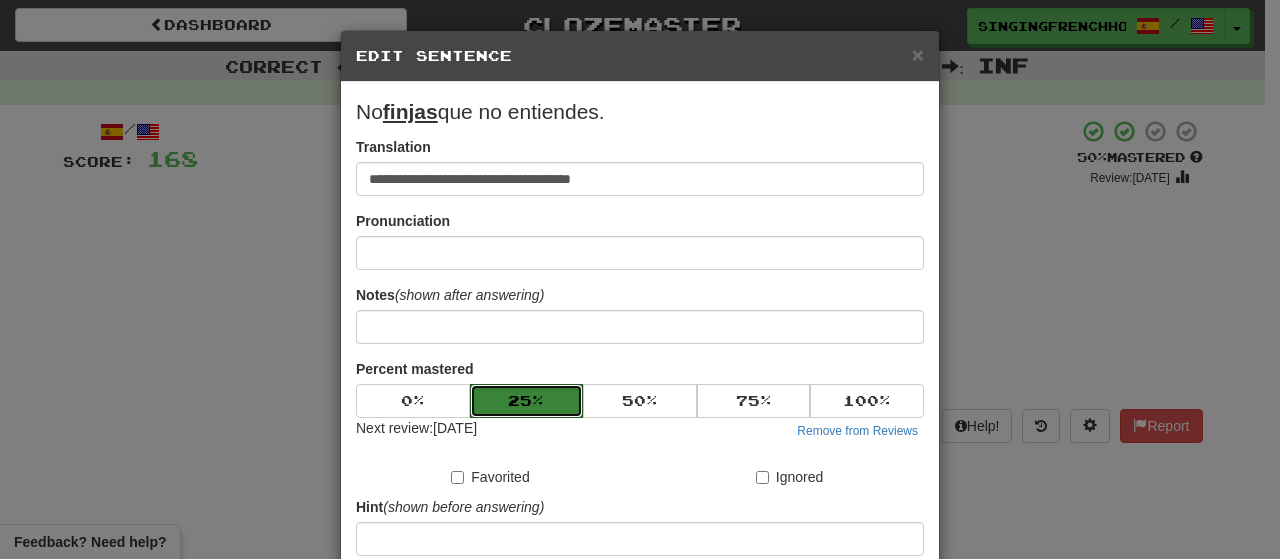 scroll, scrollTop: 238, scrollLeft: 0, axis: vertical 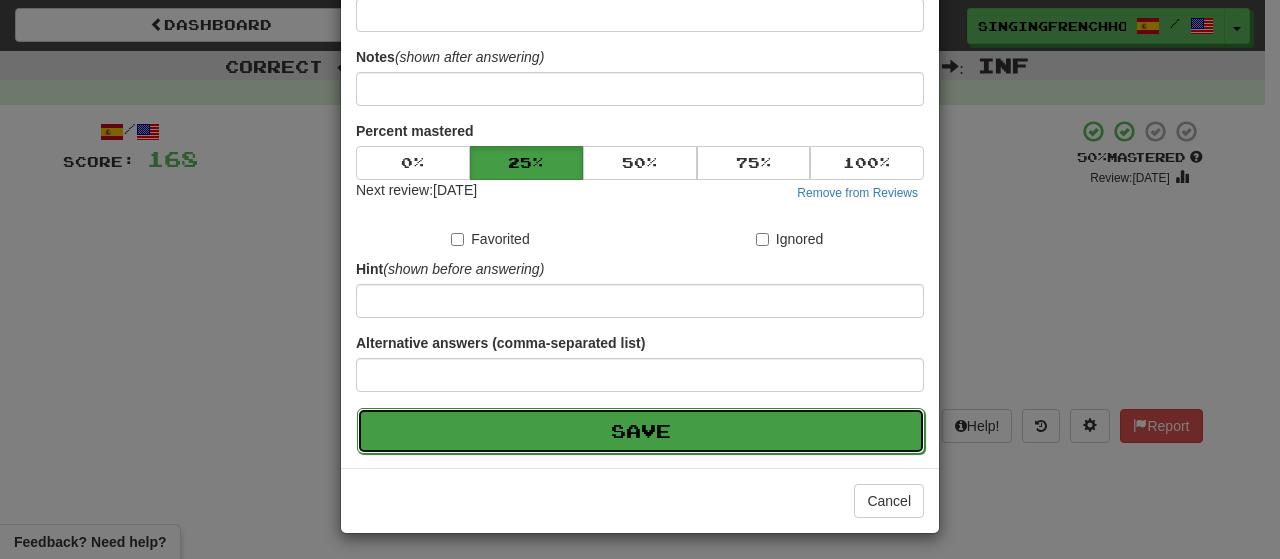 click on "Save" at bounding box center (641, 431) 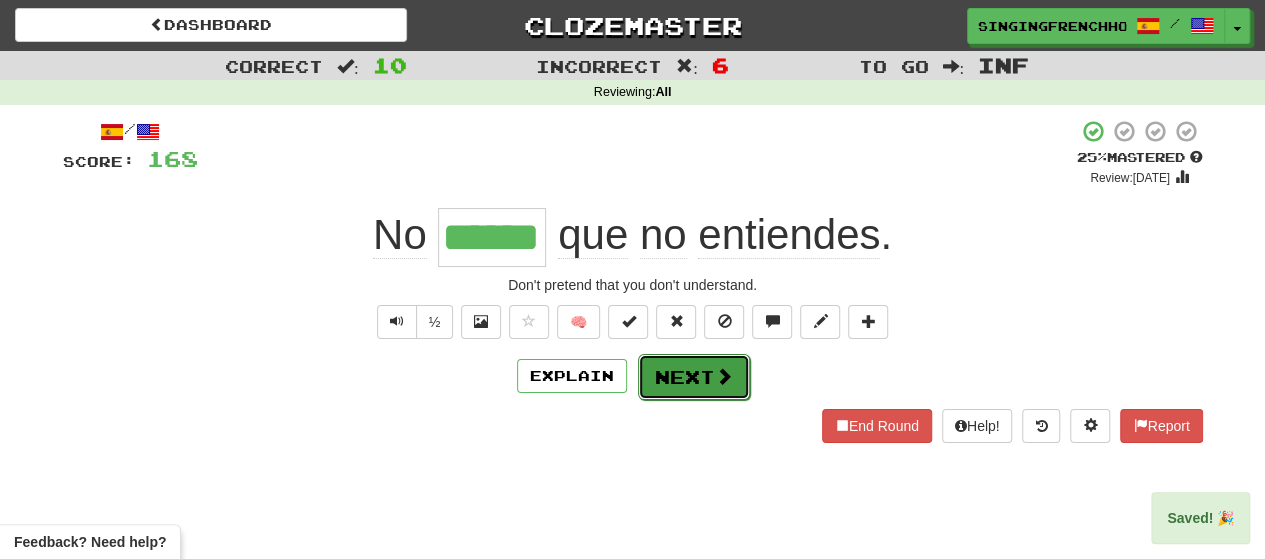 click on "Next" at bounding box center [694, 377] 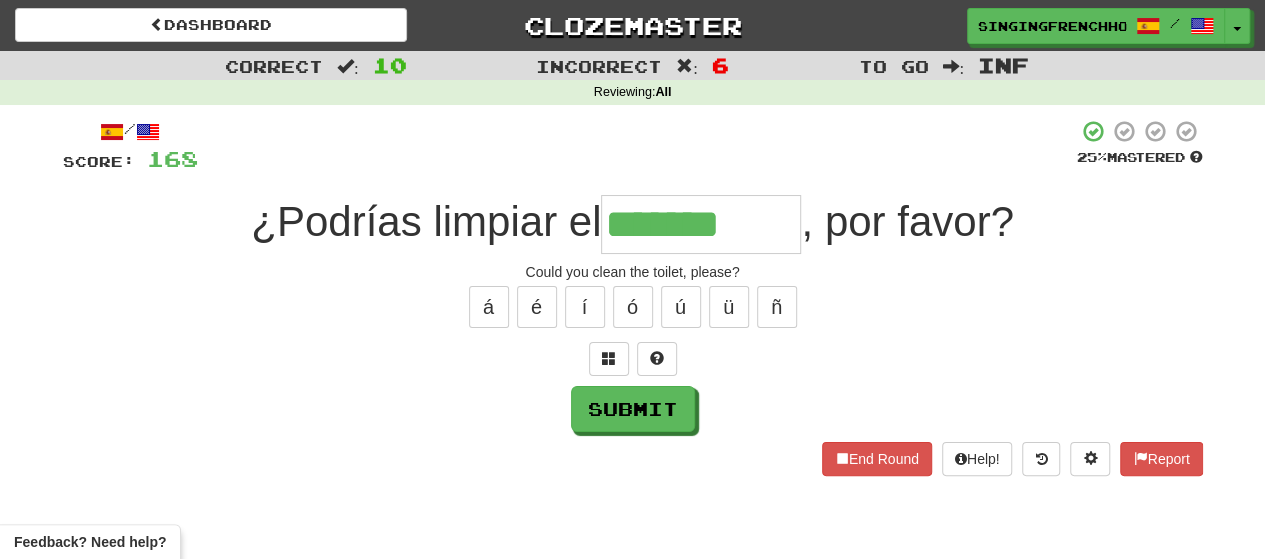 type on "*******" 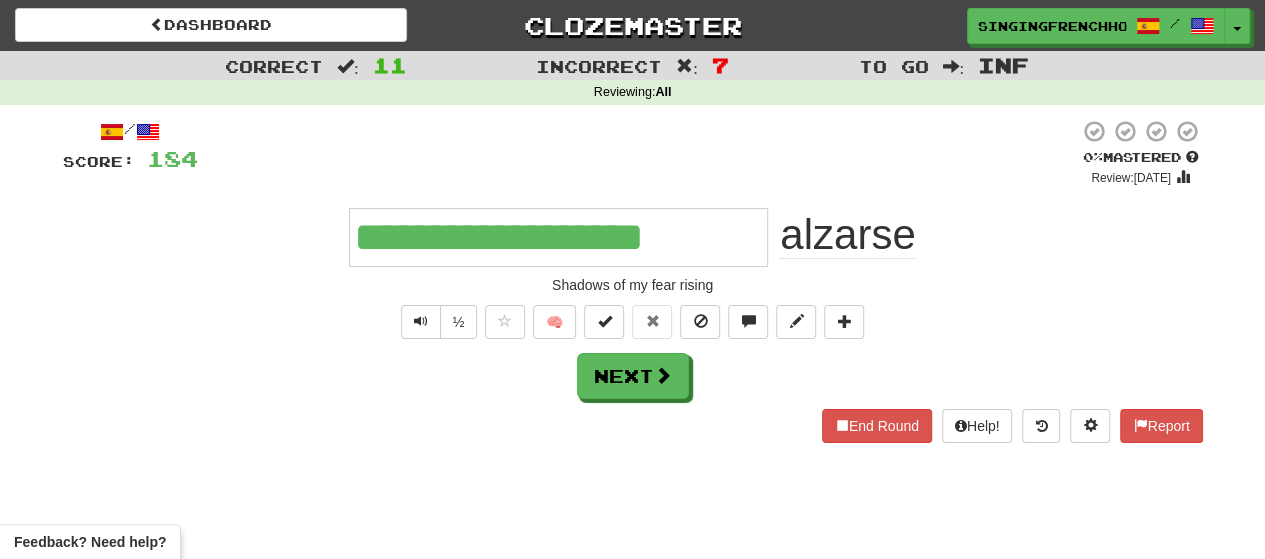 type on "**********" 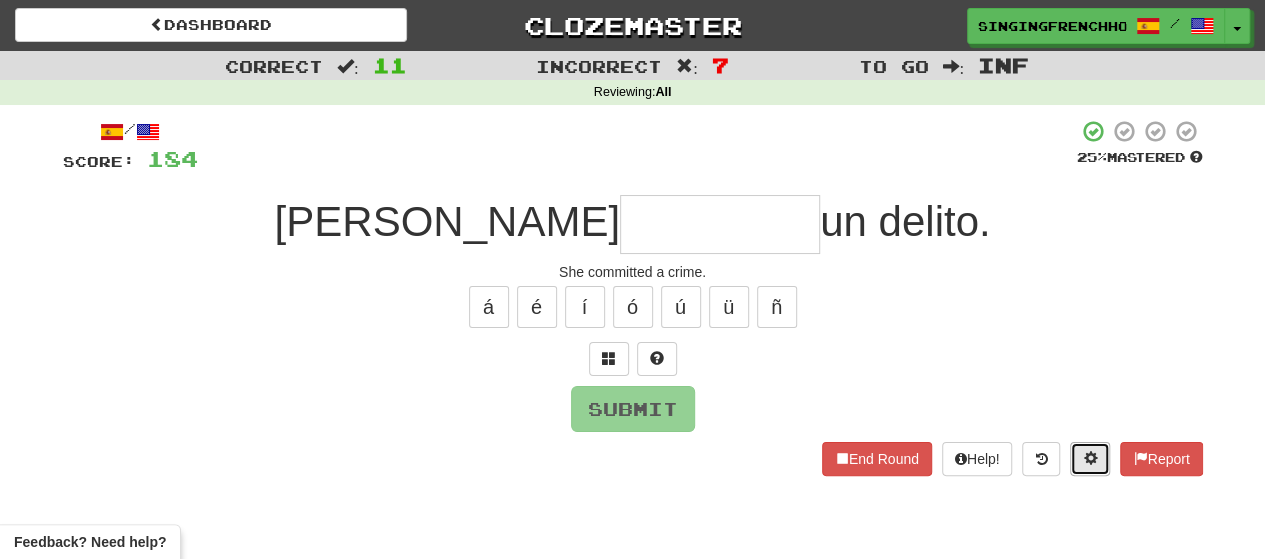 click at bounding box center [1090, 459] 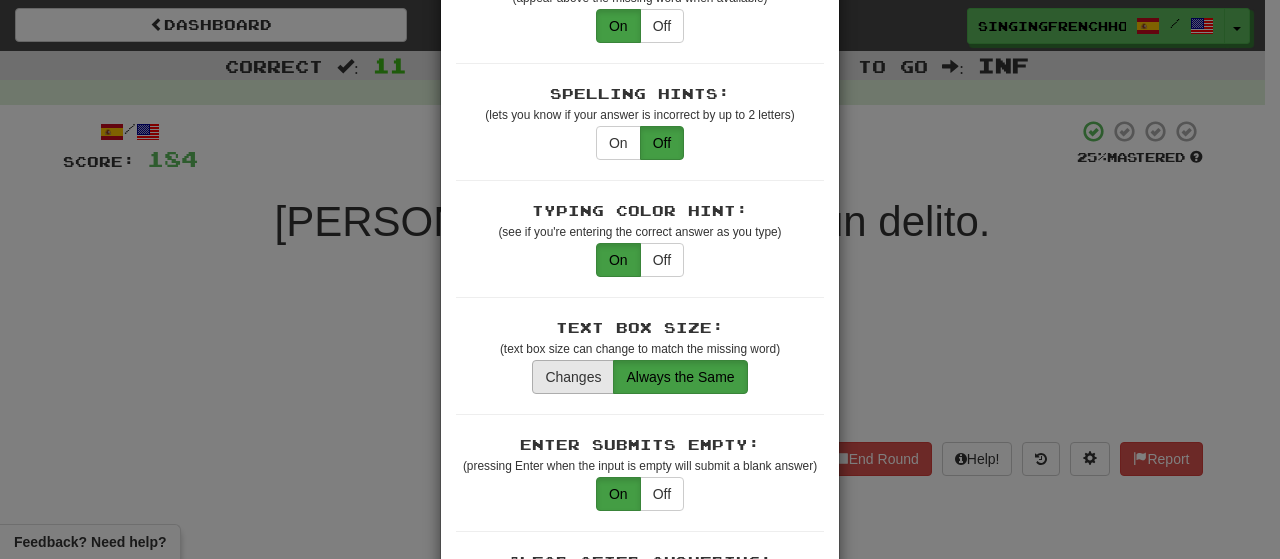scroll, scrollTop: 365, scrollLeft: 0, axis: vertical 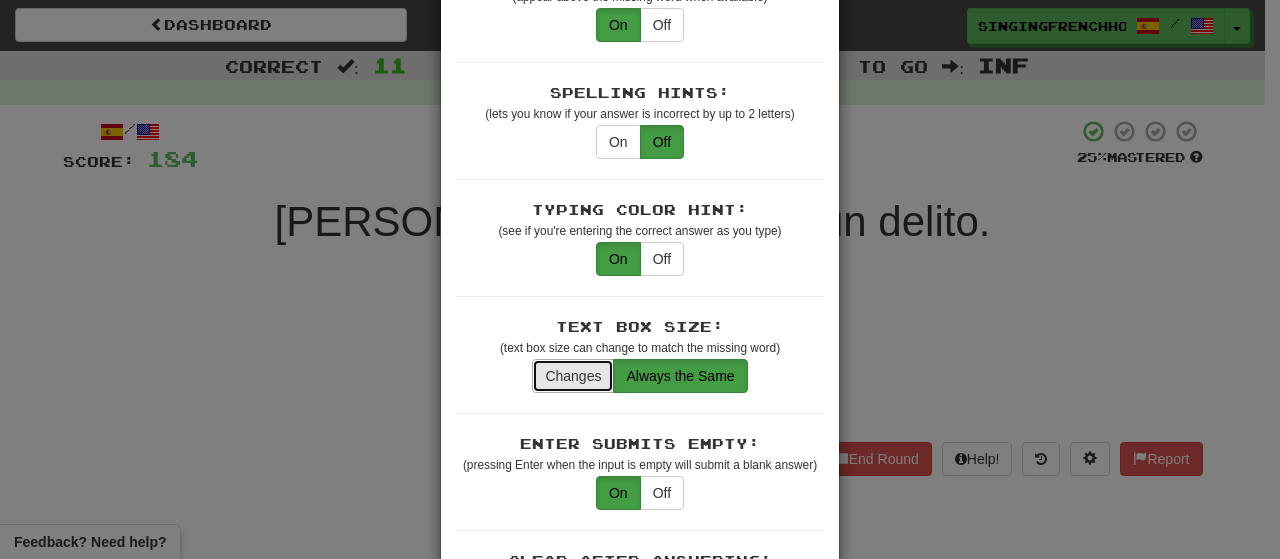 click on "Changes" at bounding box center (573, 376) 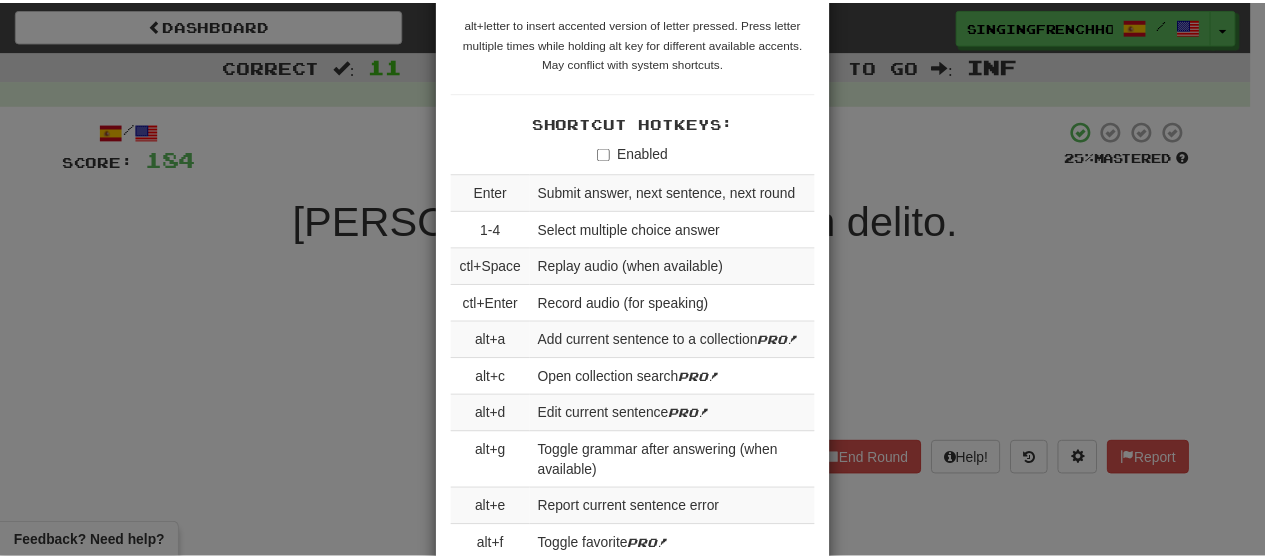 scroll, scrollTop: 2534, scrollLeft: 0, axis: vertical 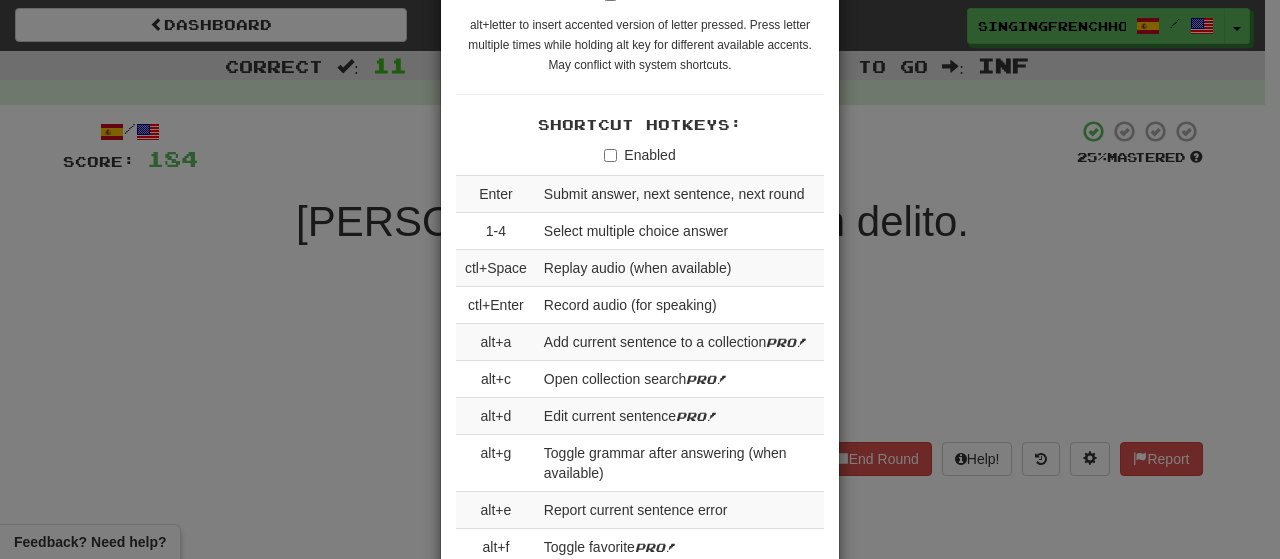 click on "× Game Settings Translations: Visible Show  After Answering Hidden Sentence Text Initially Hidden: (see just the translation, then click a button to see the sentence text) On Off Hints: (appear above the missing word when available) On Off Spelling Hints: (lets you know if your answer is incorrect by up to 2 letters) On Off Typing Color Hint: (see if you're entering the correct answer as you type) On Off Text Box Size: (text box size can change to match the missing word) Changes Always the Same Enter Submits Empty: (pressing Enter when the input is empty will submit a blank answer) On Off Clear After Answering: (keypress clears the text input after answering so you can practice re-typing the answer) On Off Image Toggle: (toggle button, if sentence image available) After Answering Before and After Off Image Background: (use sentence image as background, if available) On Off Pronunciation: (shown after answering when available) On Off Sound Effects: On Off Text-to-Speech Auto-Play: On Off Loop: On Off On Off 1" at bounding box center [640, 279] 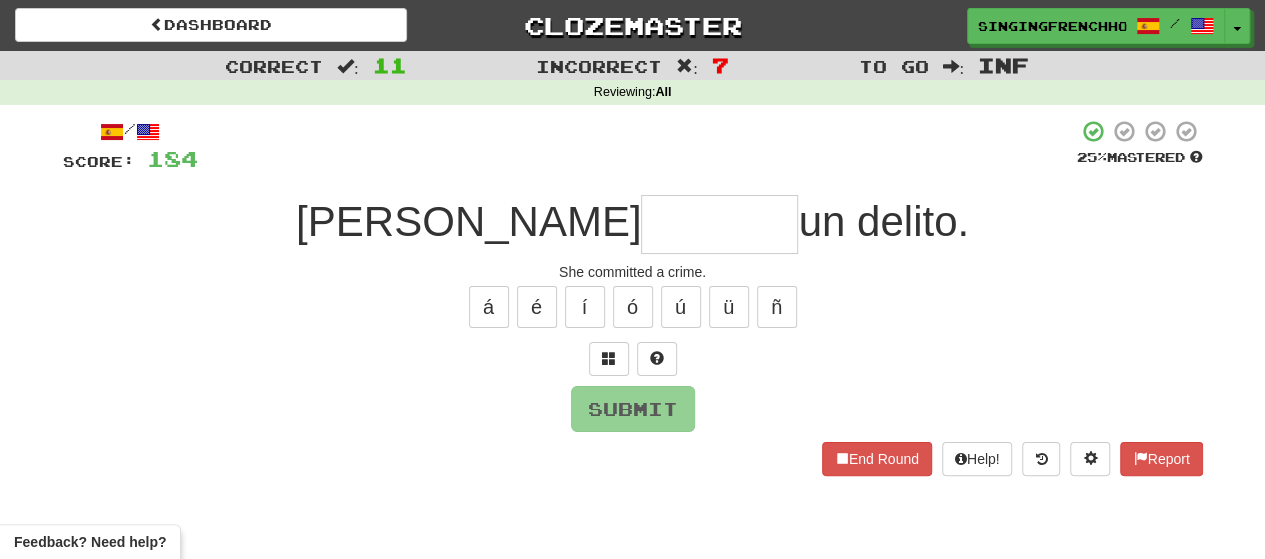 click at bounding box center [719, 224] 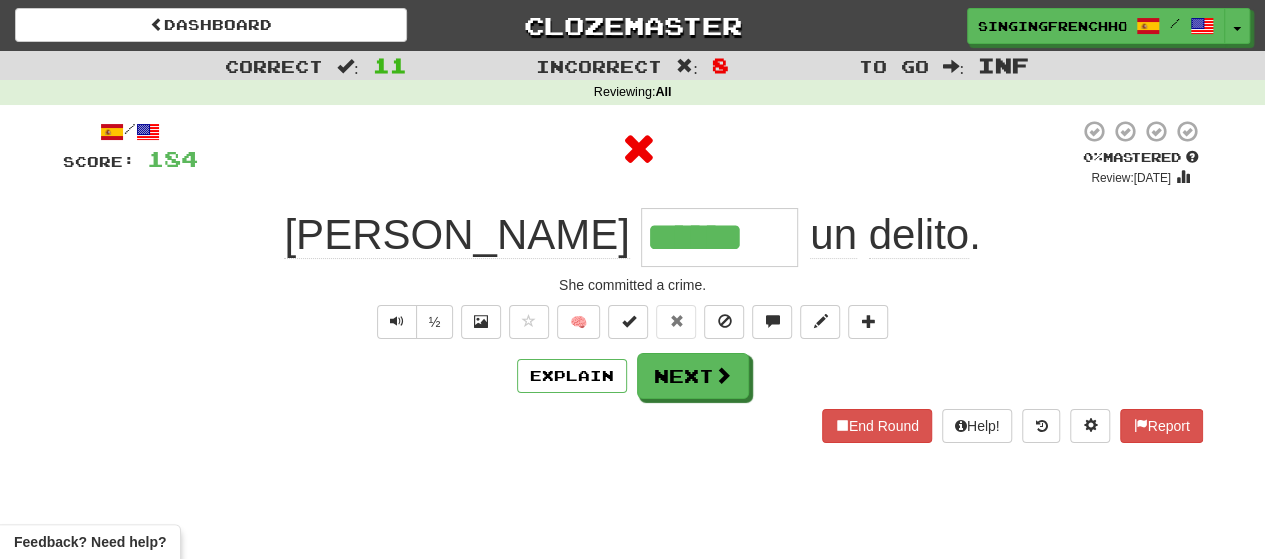 type on "*******" 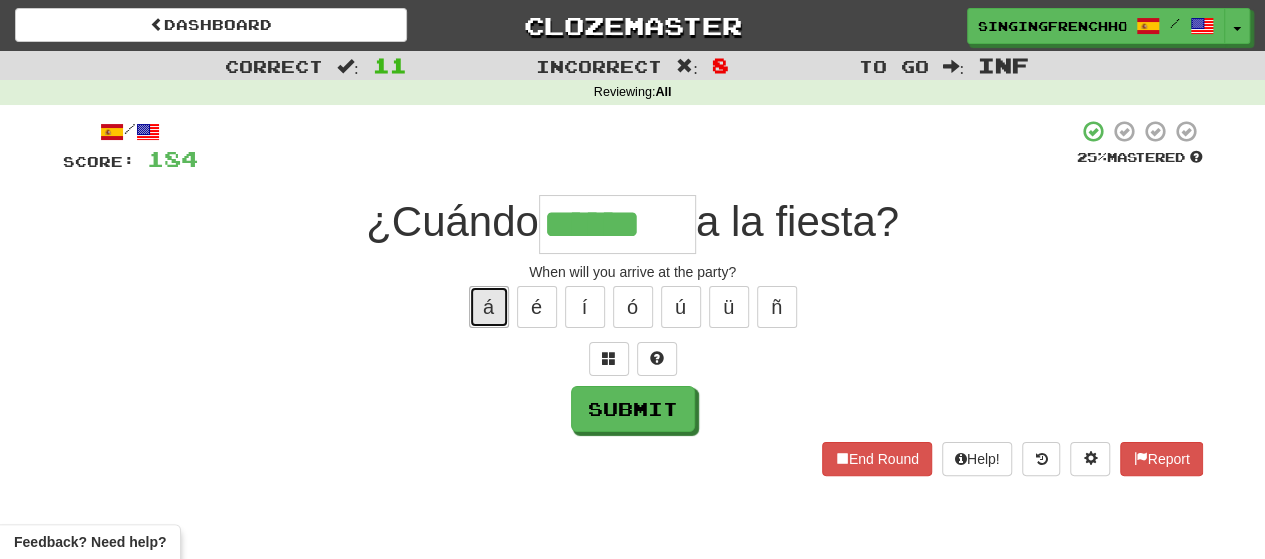 click on "á" at bounding box center (489, 307) 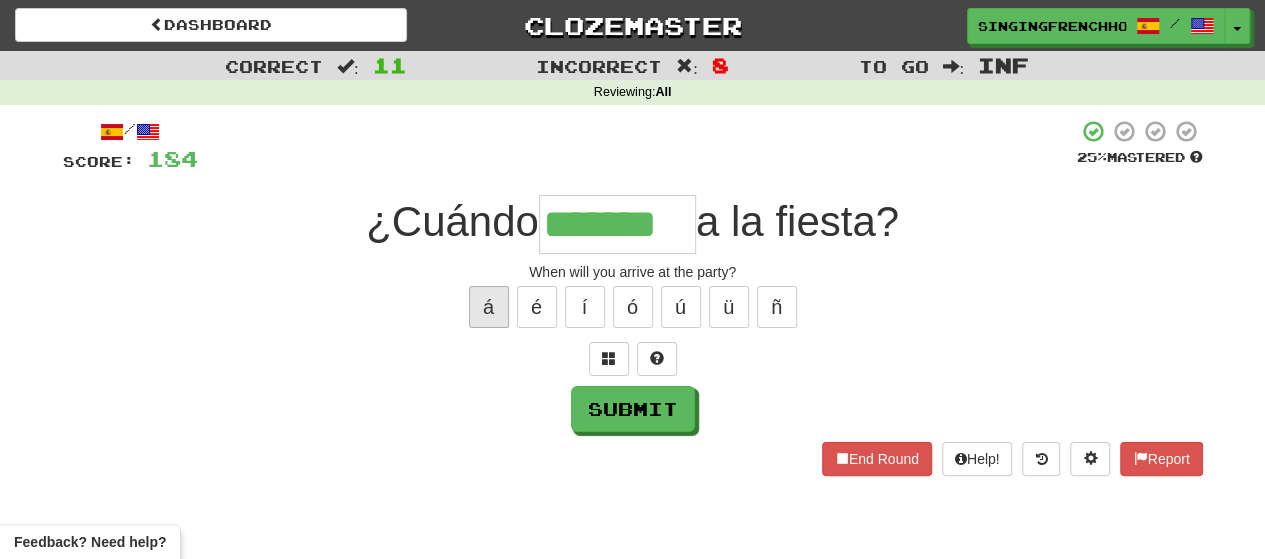 type on "********" 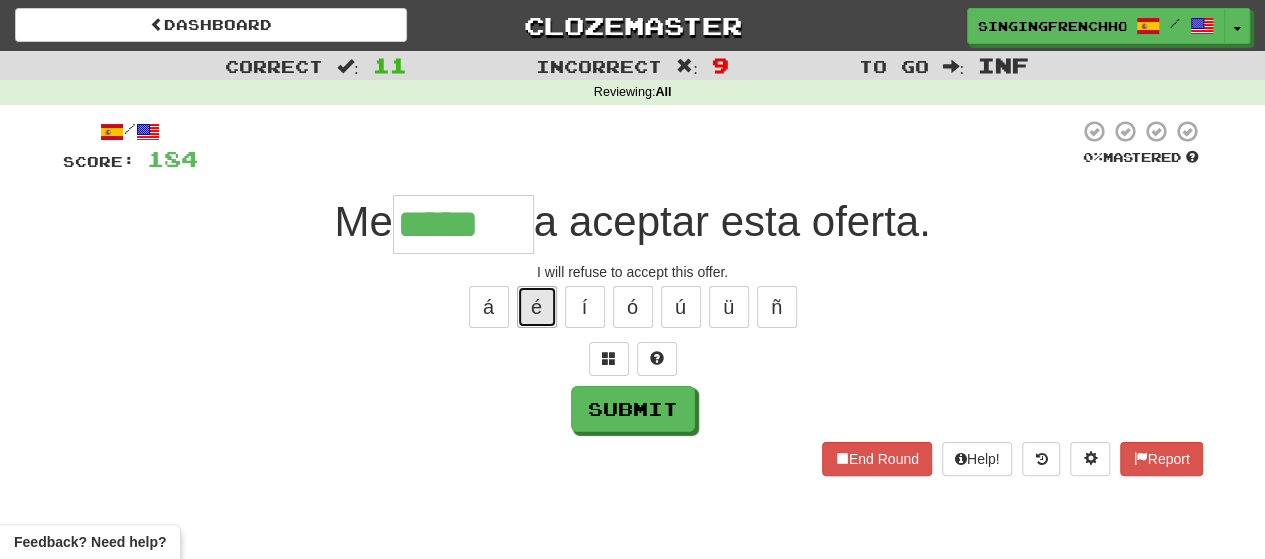 click on "é" at bounding box center [537, 307] 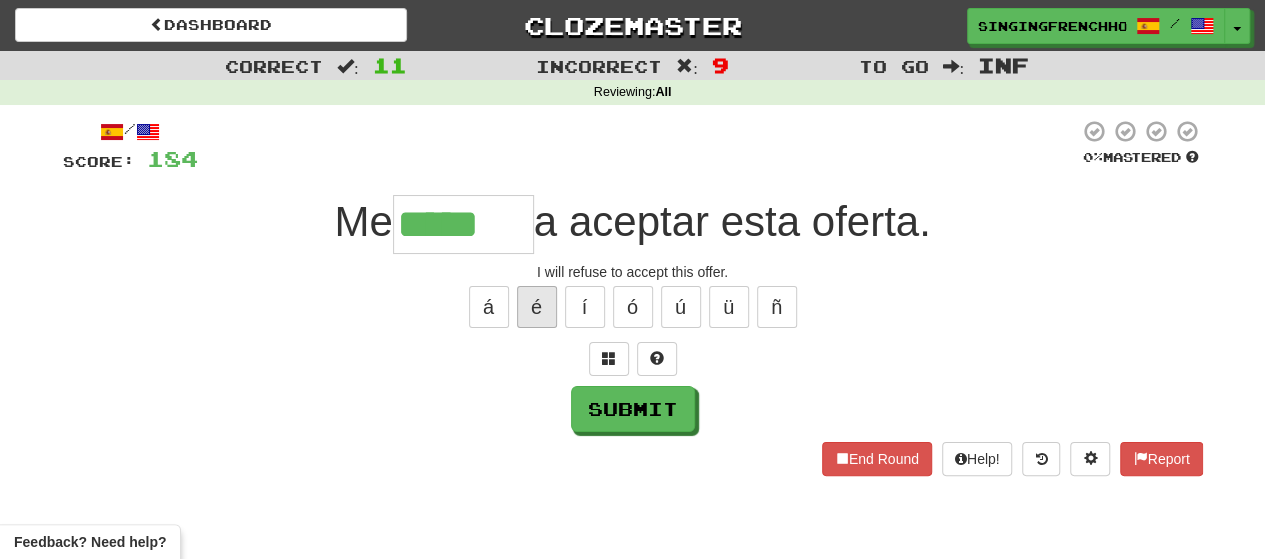 type on "******" 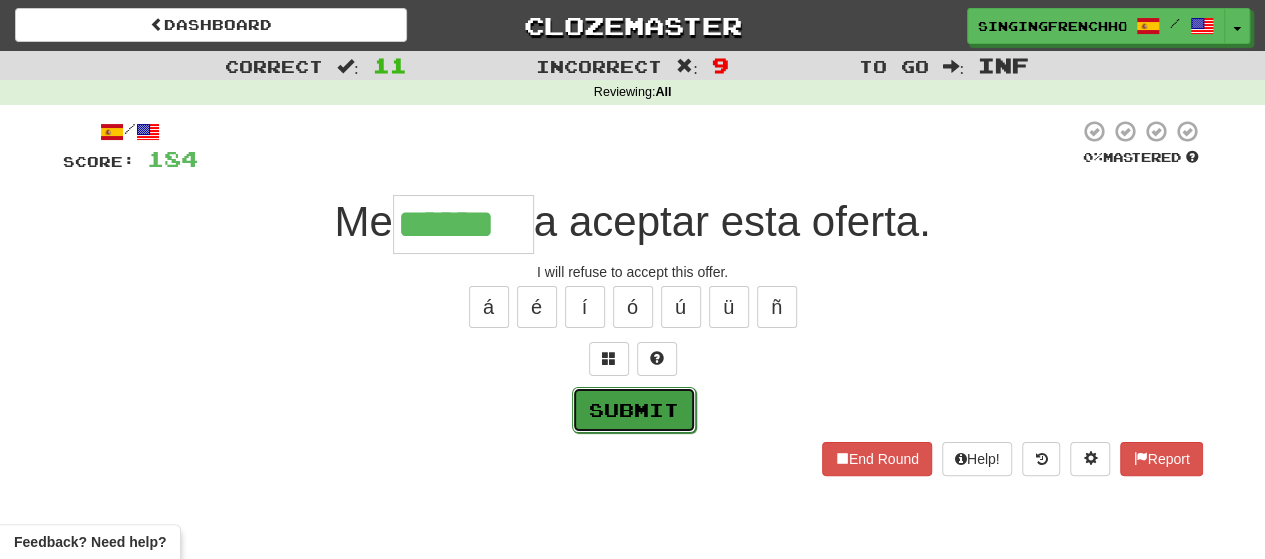 click on "Submit" at bounding box center (634, 410) 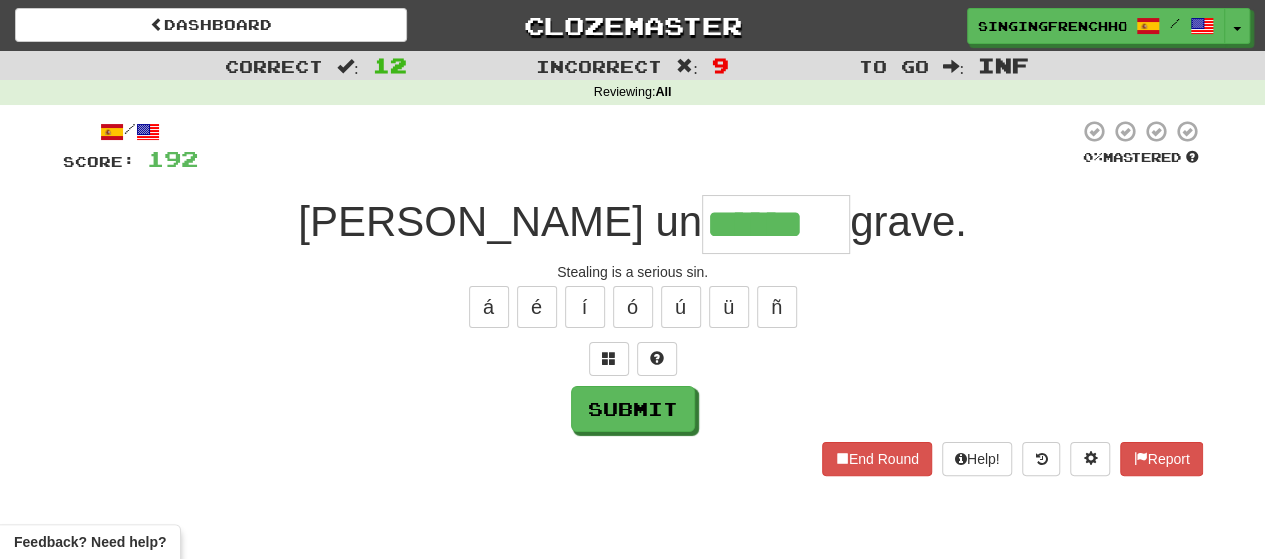 type on "******" 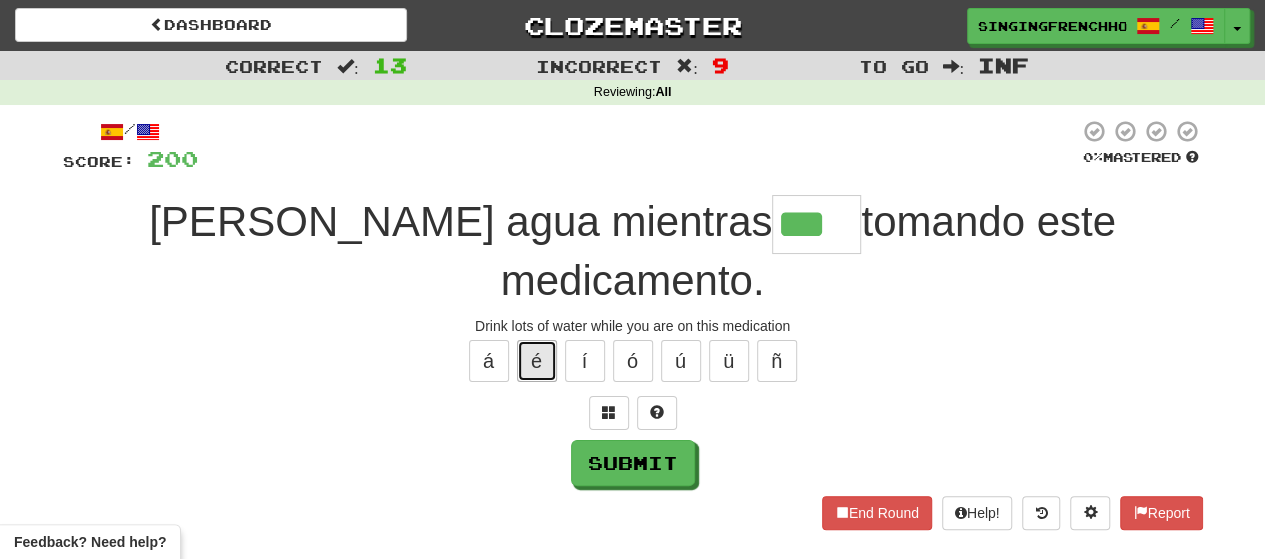 click on "é" at bounding box center [537, 361] 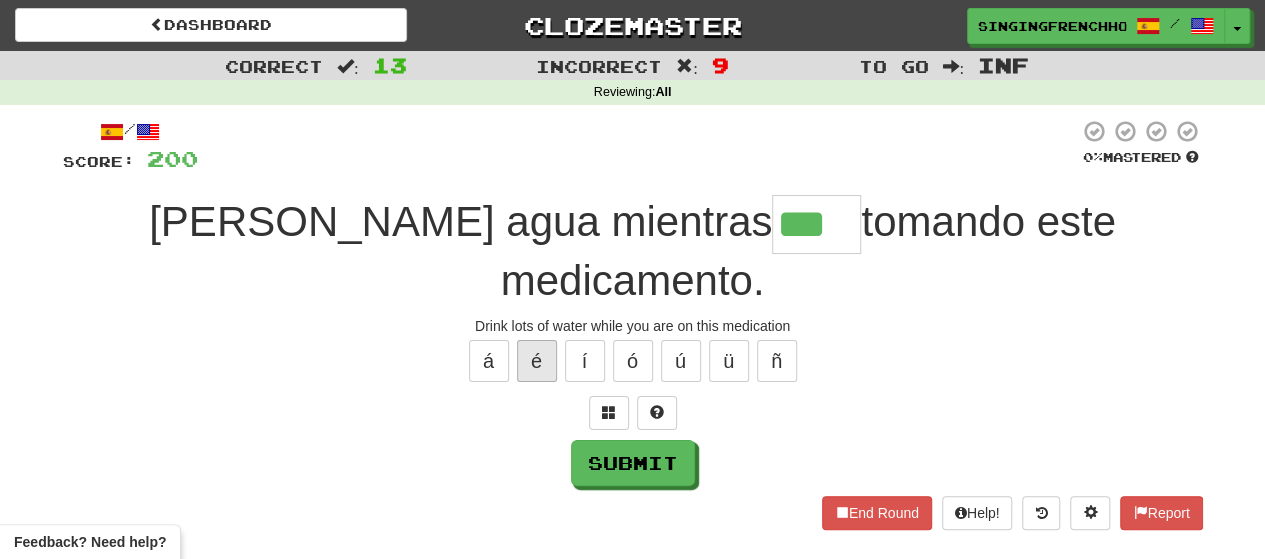 type on "****" 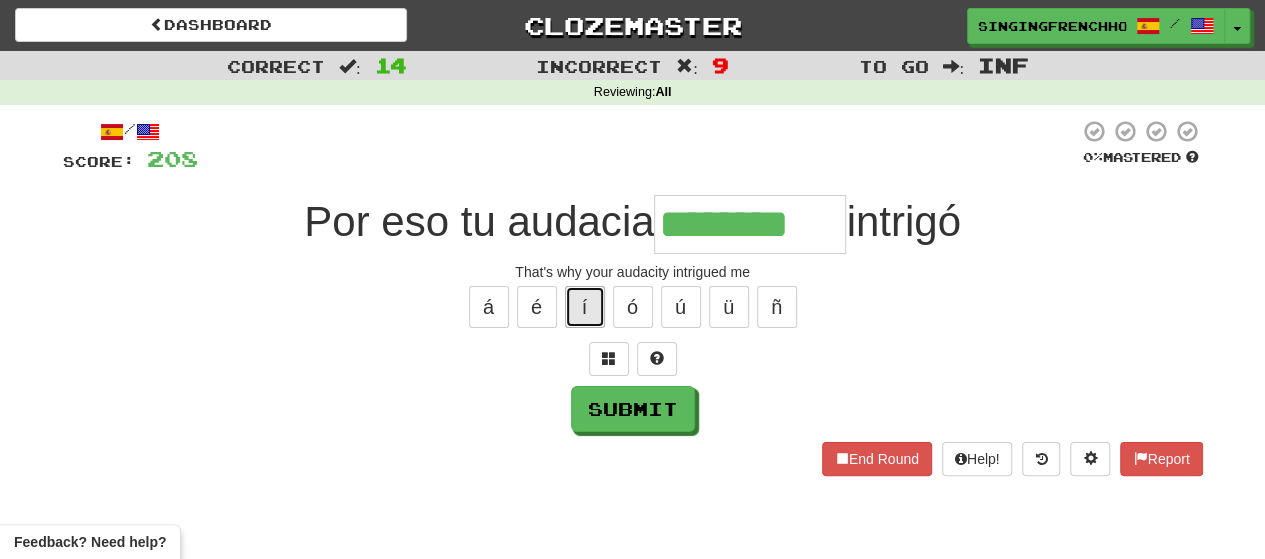 click on "í" at bounding box center (585, 307) 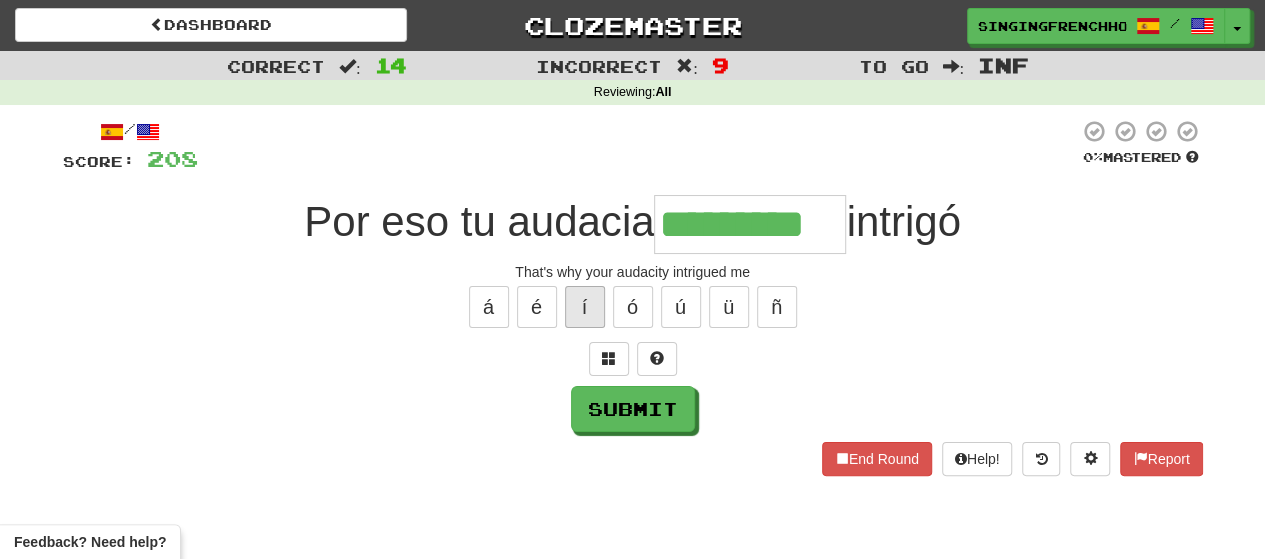 type on "*********" 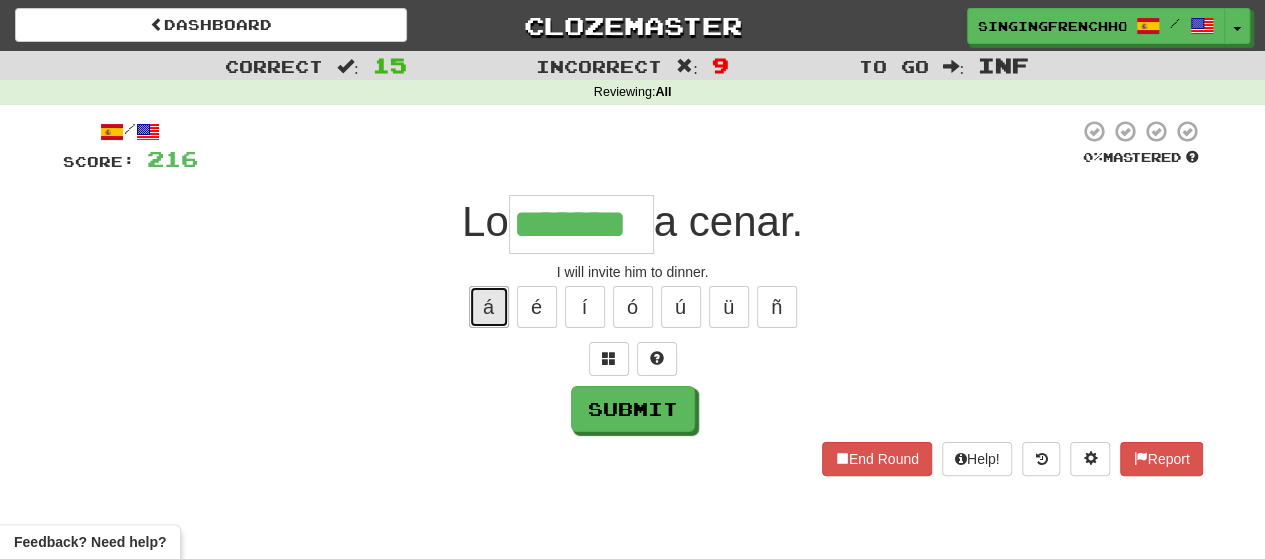click on "á" at bounding box center [489, 307] 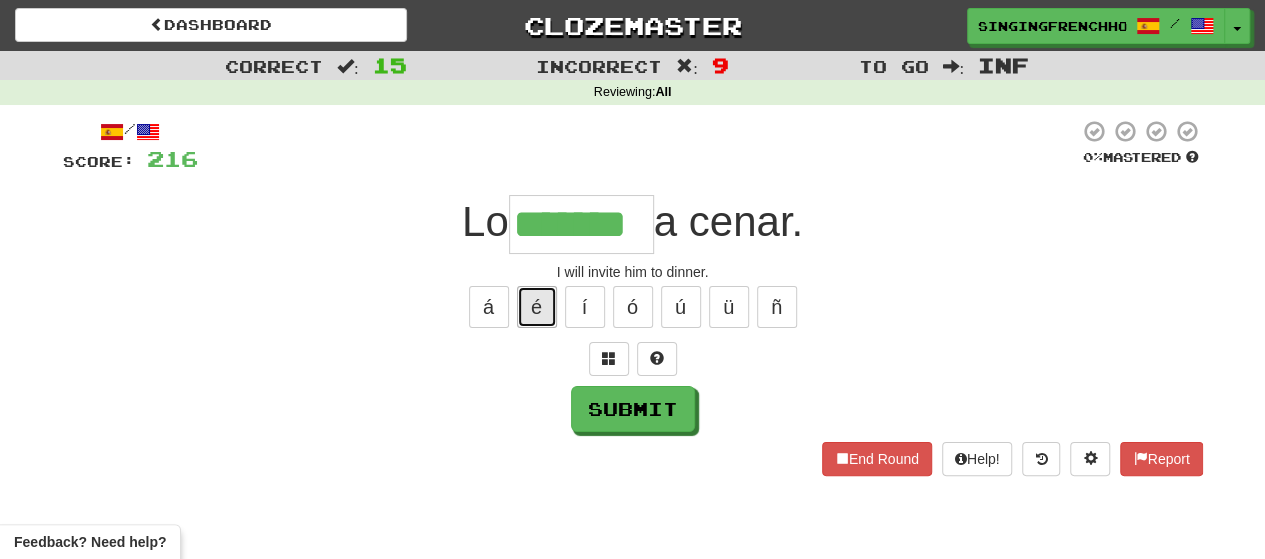 click on "é" at bounding box center (537, 307) 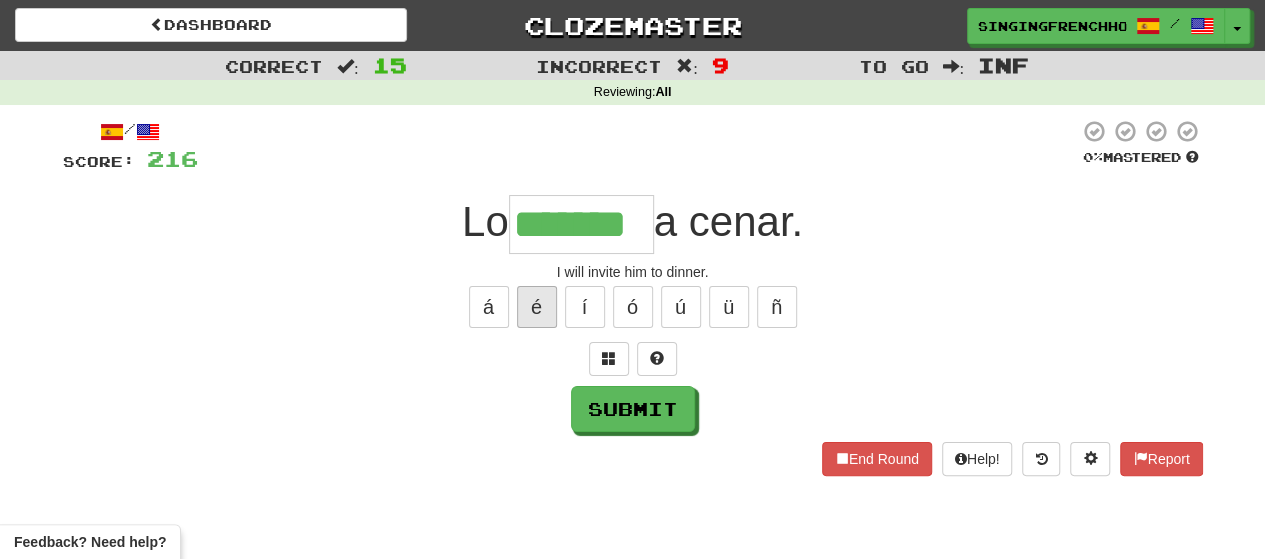 type on "********" 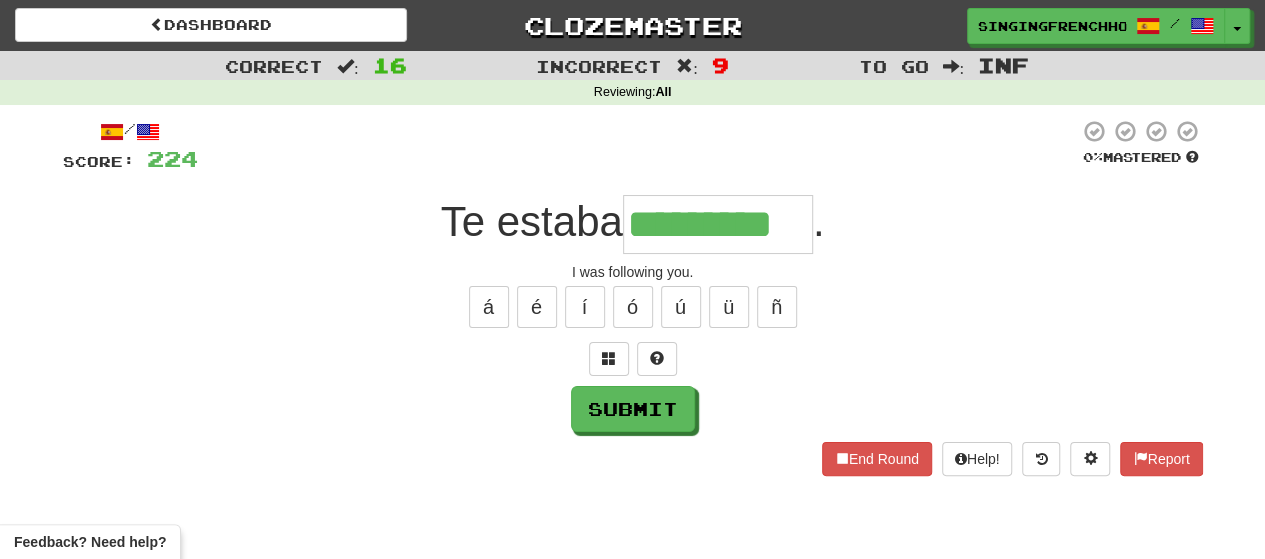 type on "*********" 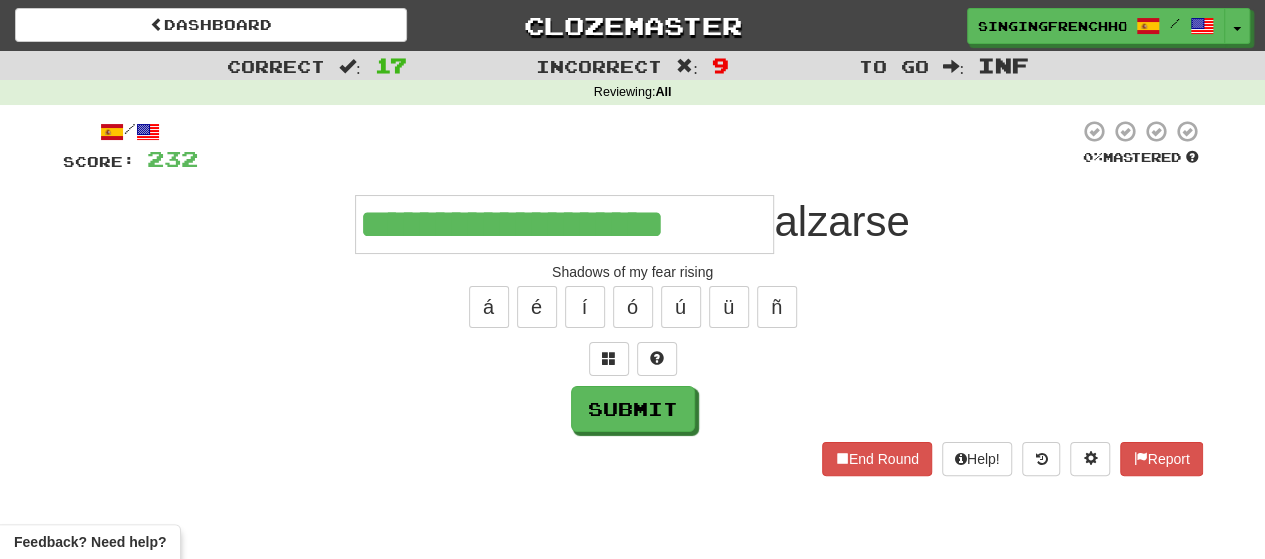 type on "**********" 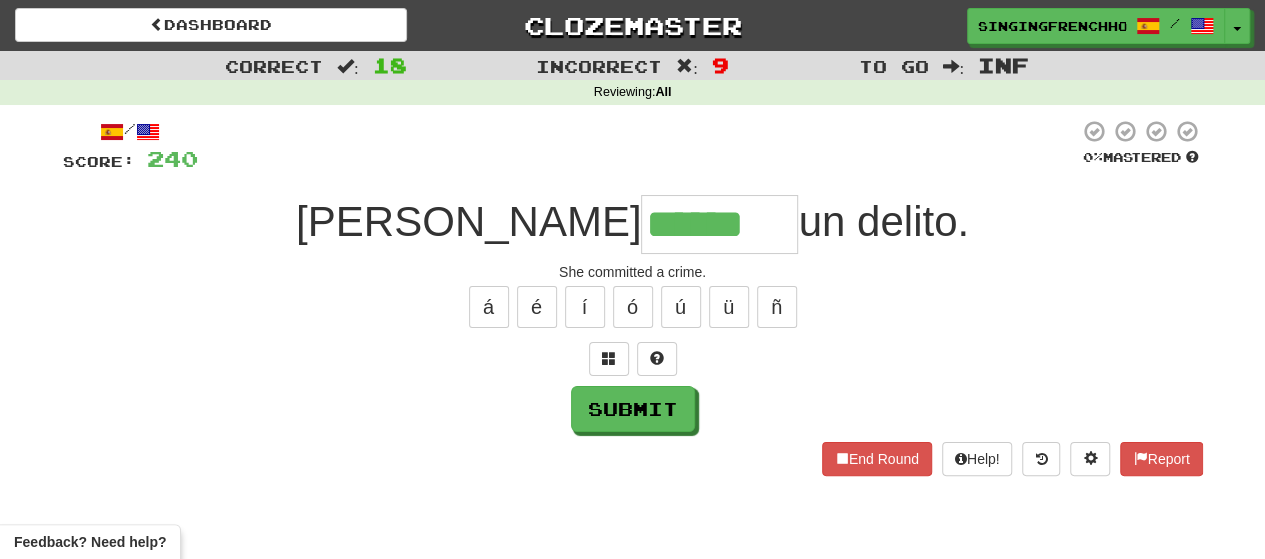click on "á é í ó ú ü ñ" at bounding box center [633, 307] 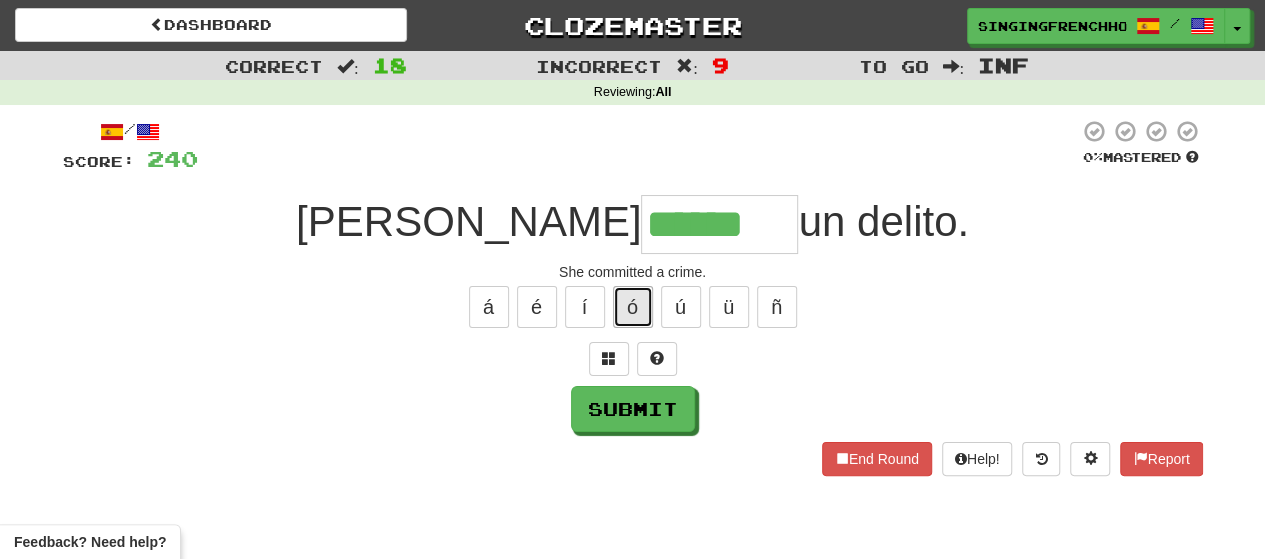 click on "ó" at bounding box center [633, 307] 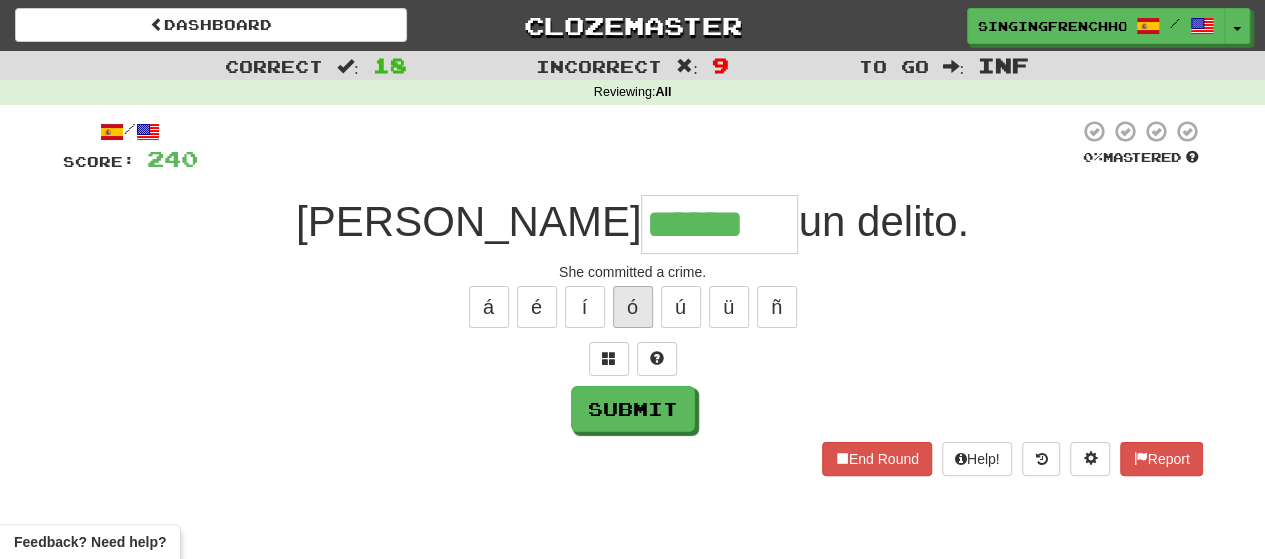 type on "*******" 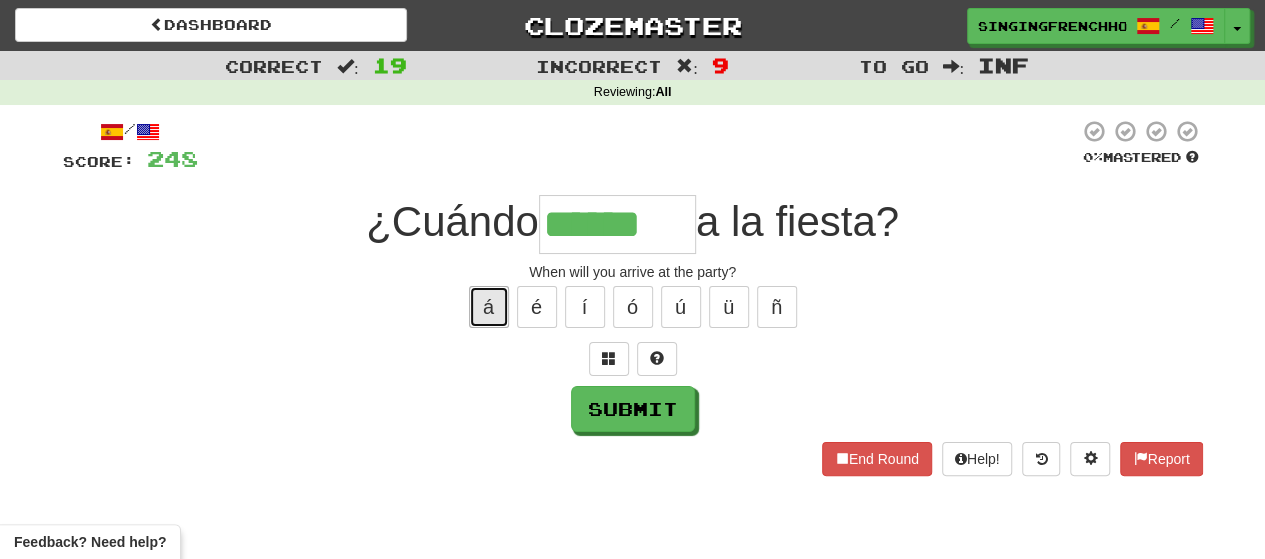 click on "á" at bounding box center [489, 307] 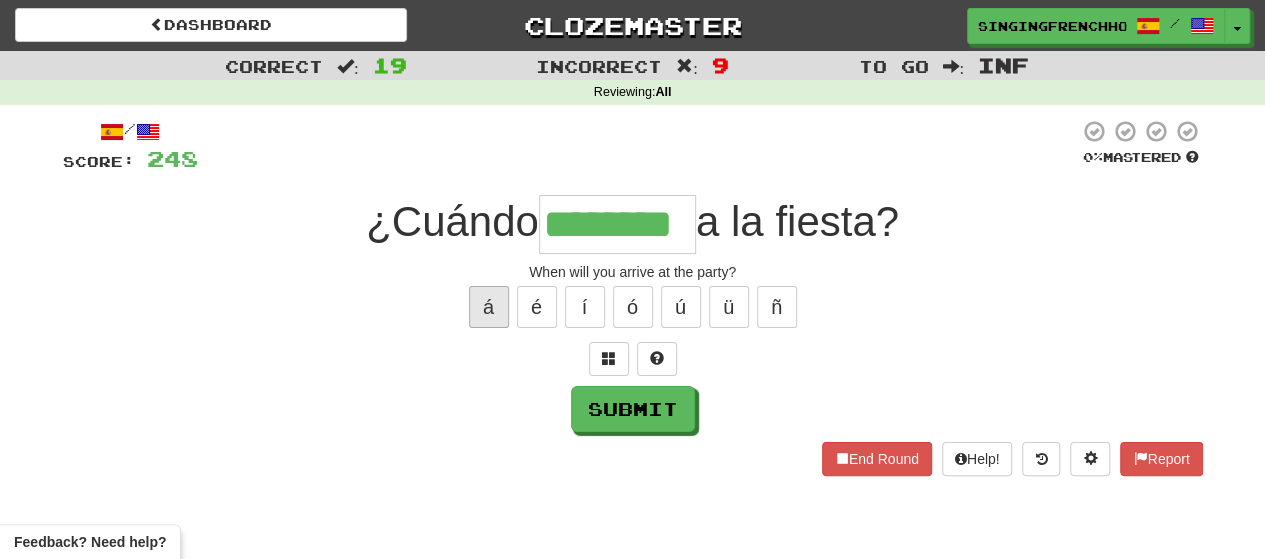 type on "********" 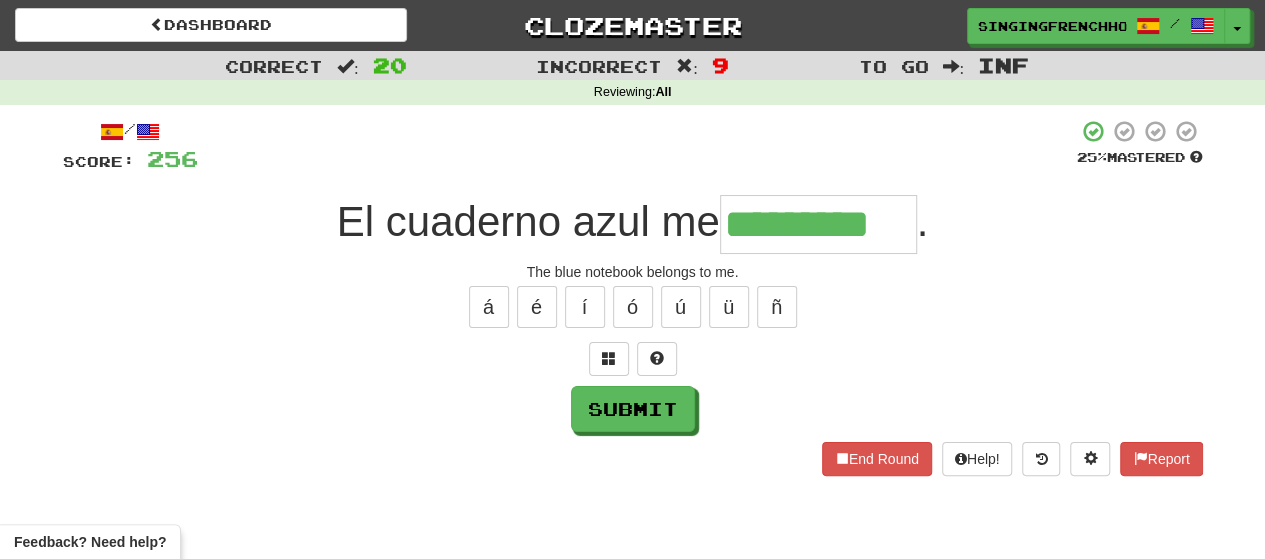 type on "*********" 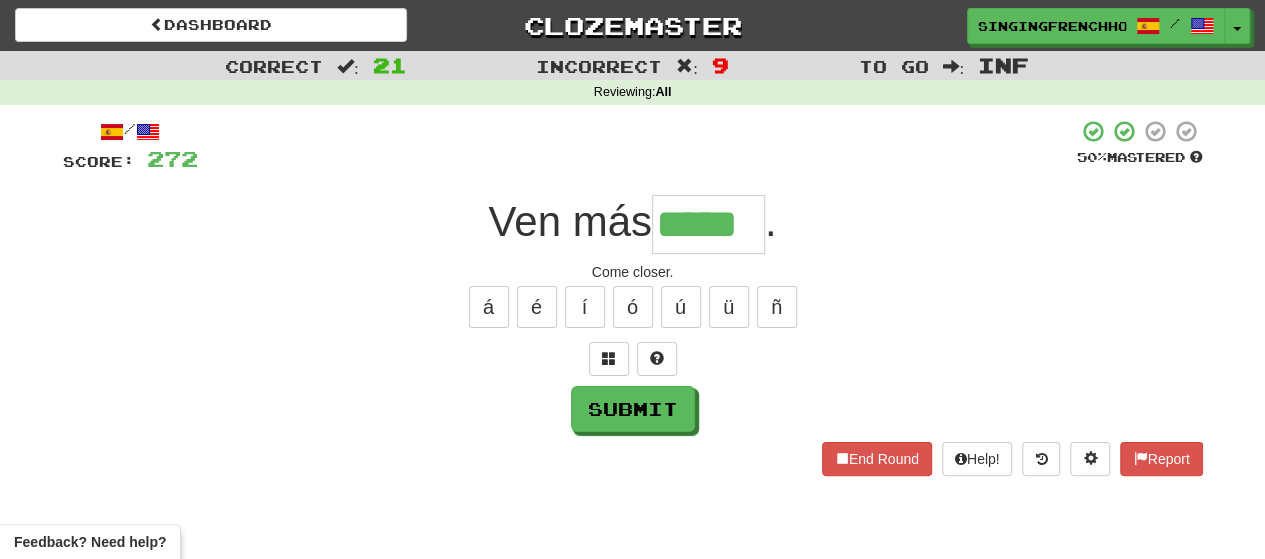 type on "*****" 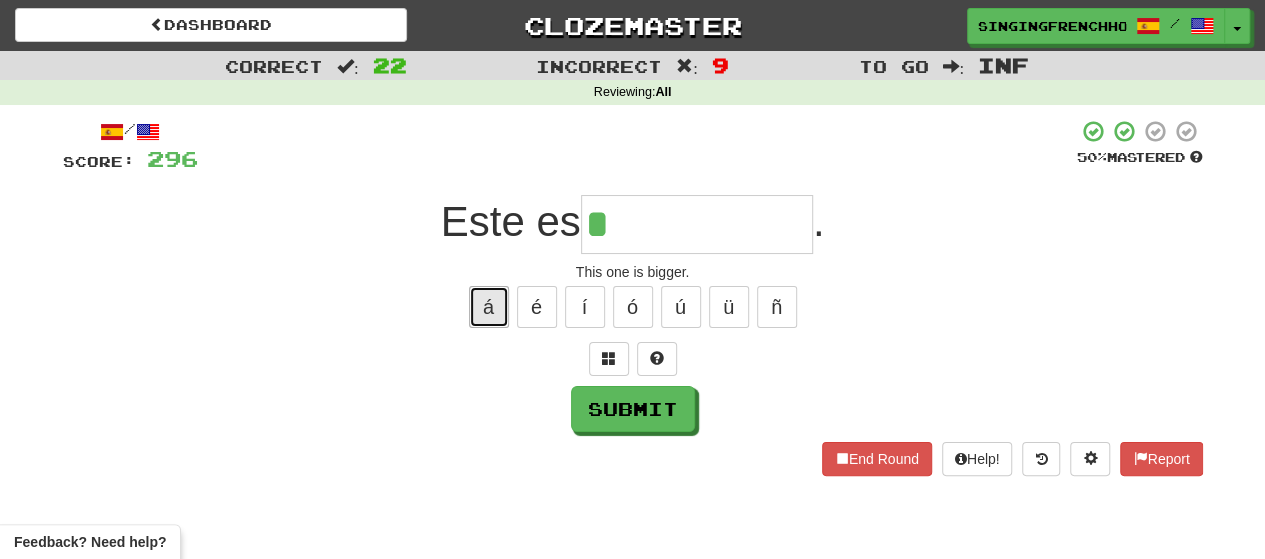 click on "á" at bounding box center [489, 307] 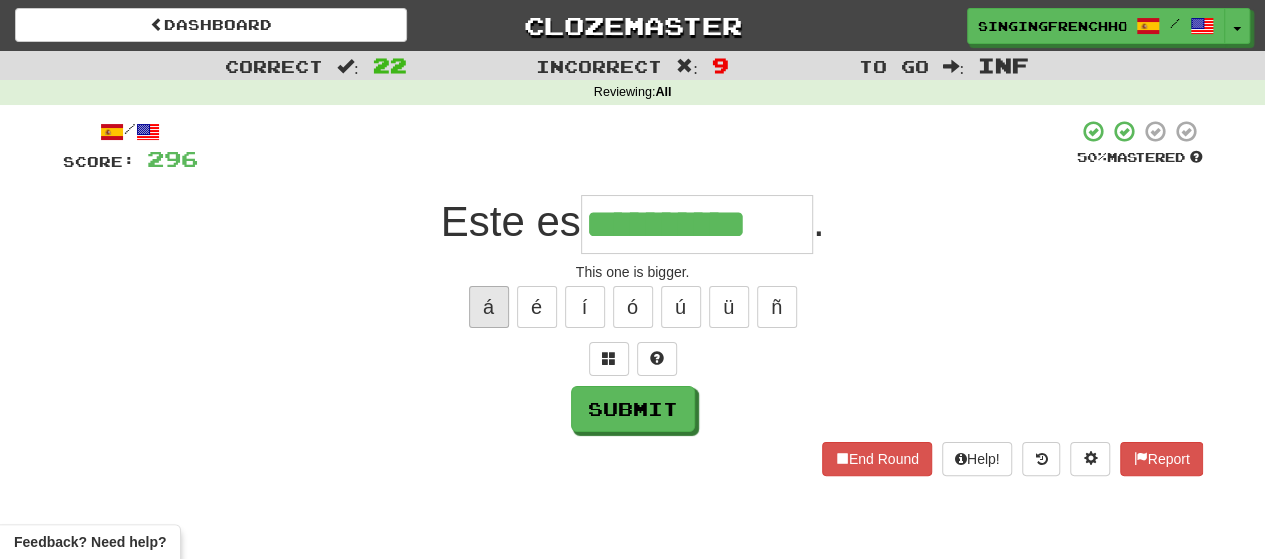 type on "**********" 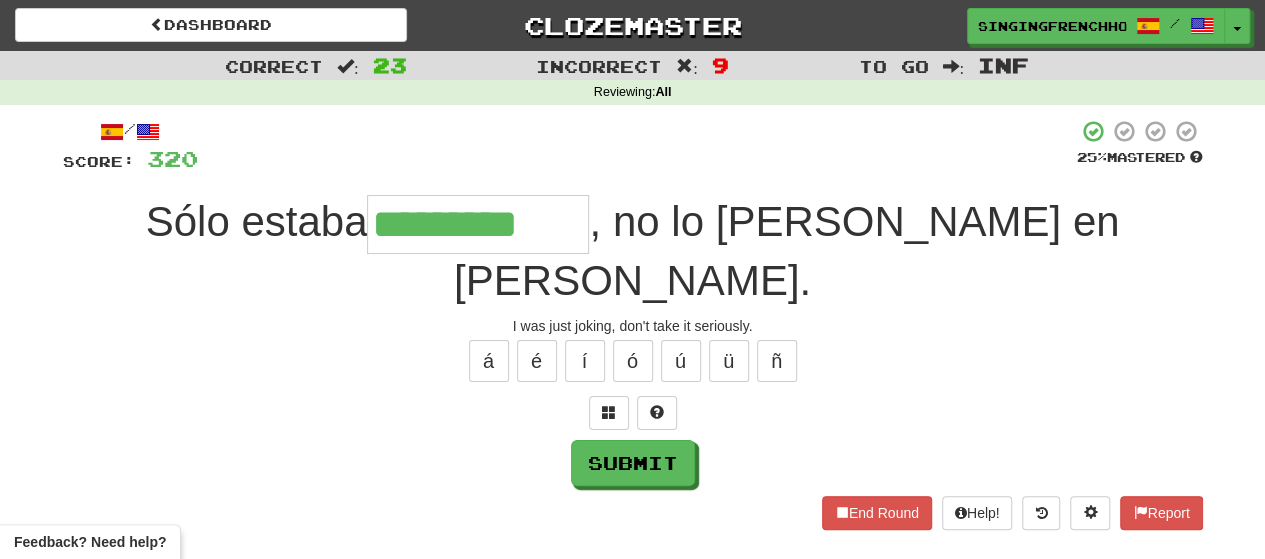 type on "*********" 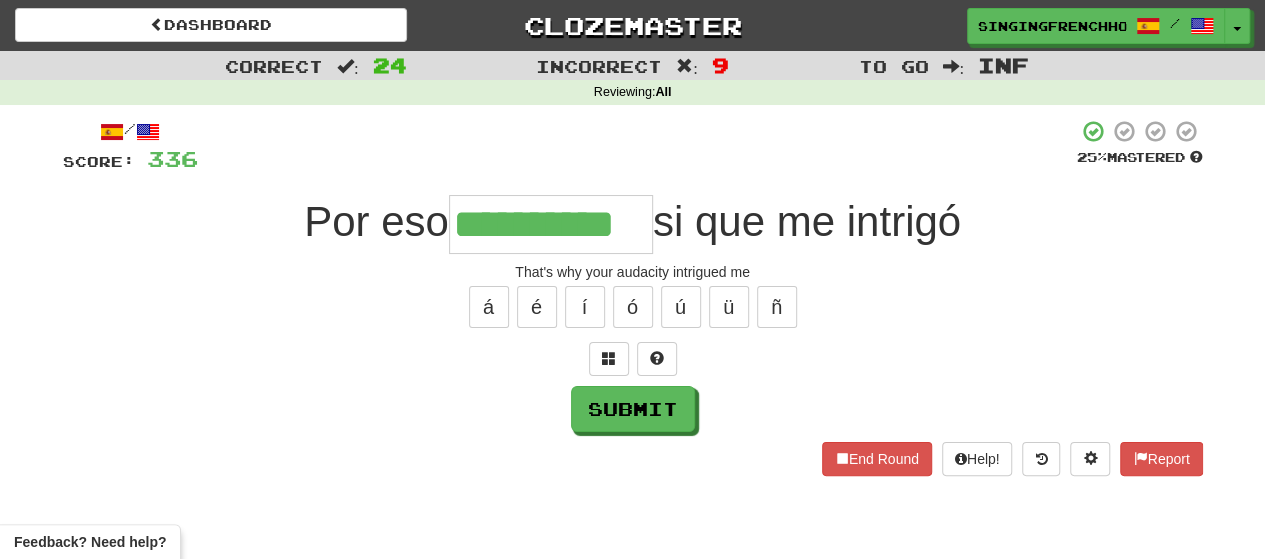 type on "**********" 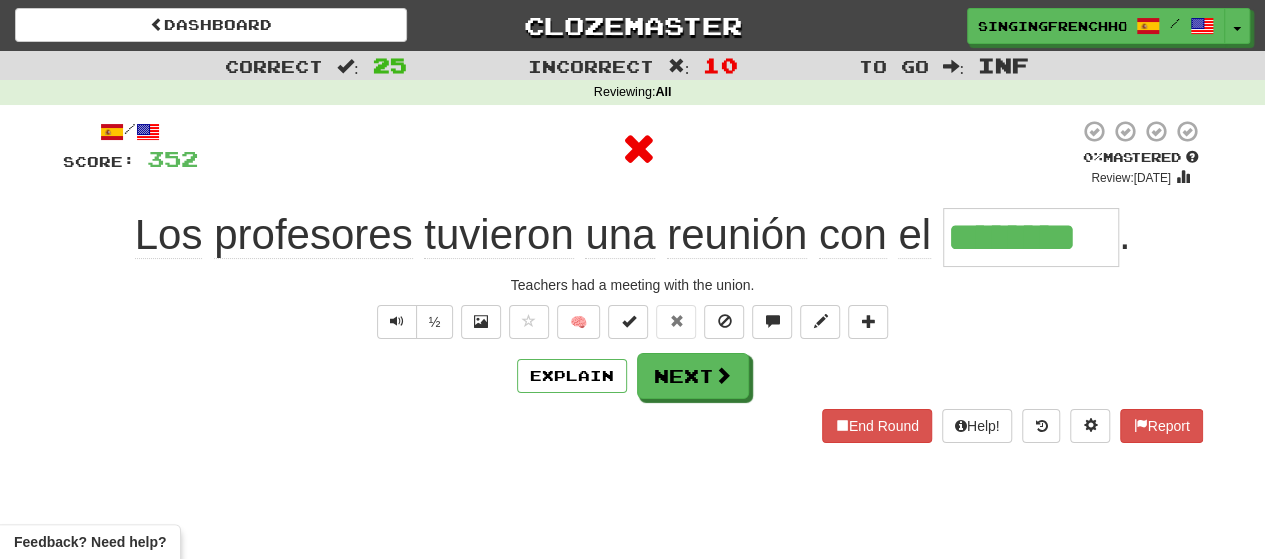 type on "*********" 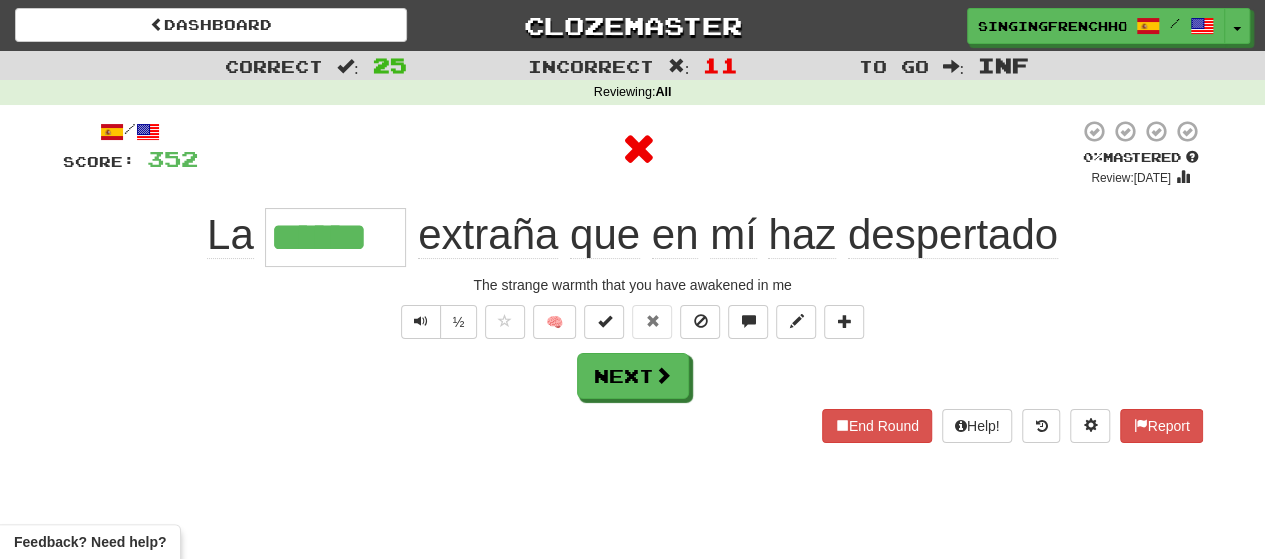 type on "*******" 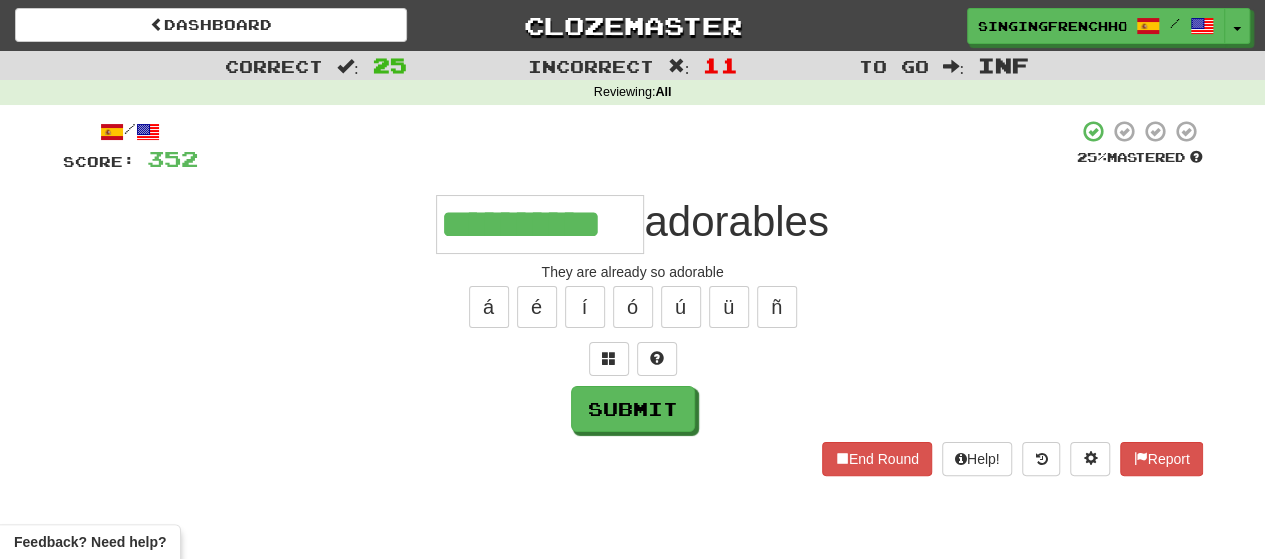 type on "**********" 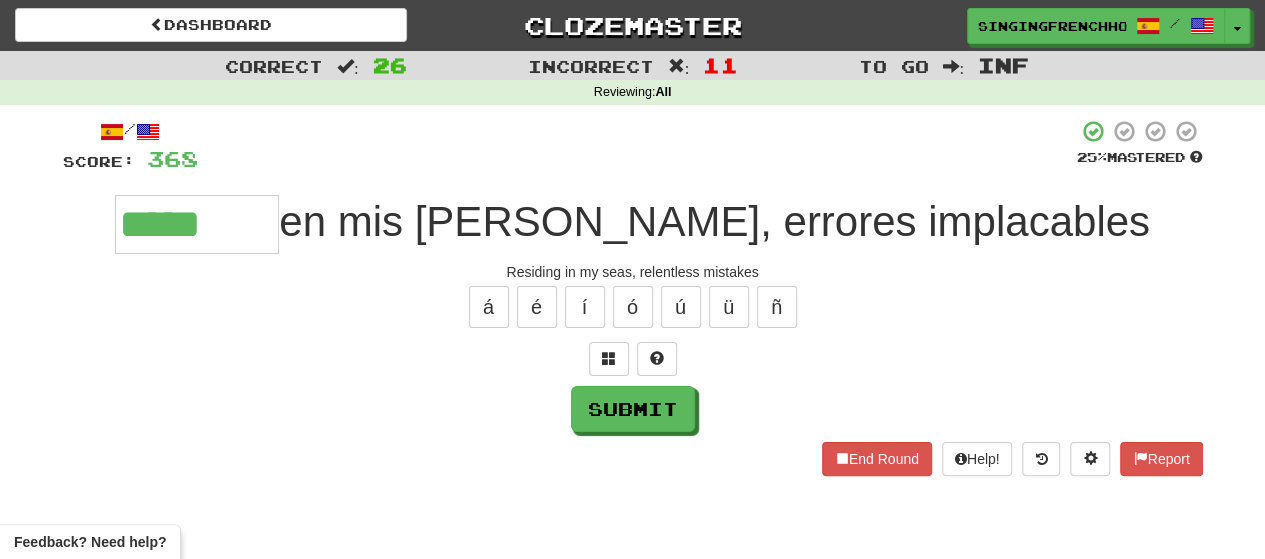 type on "*******" 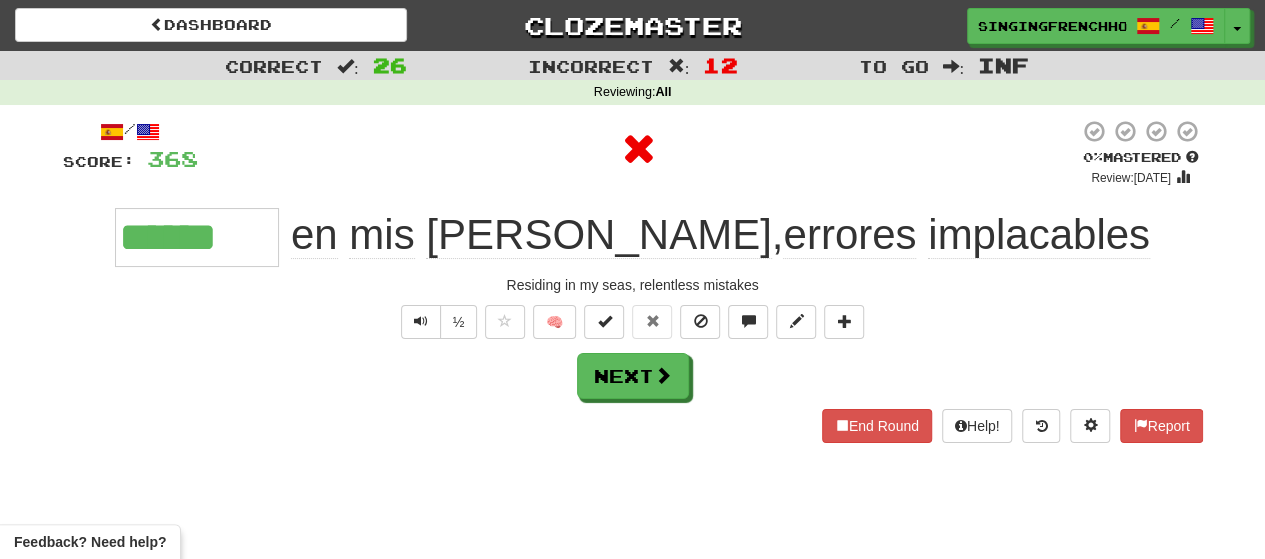 type on "*******" 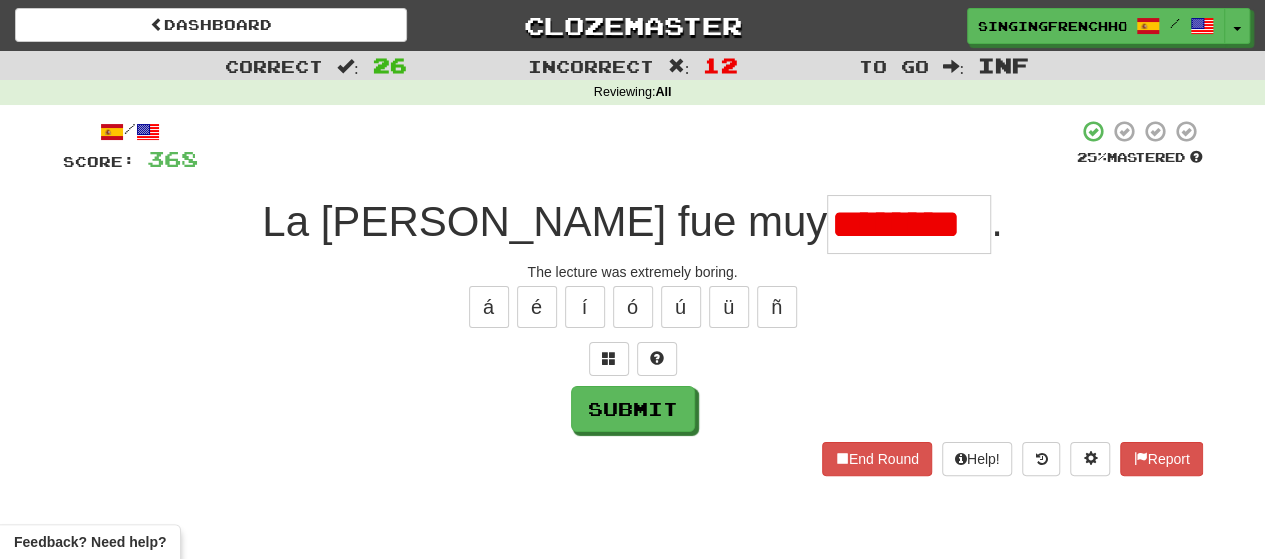 type on "********" 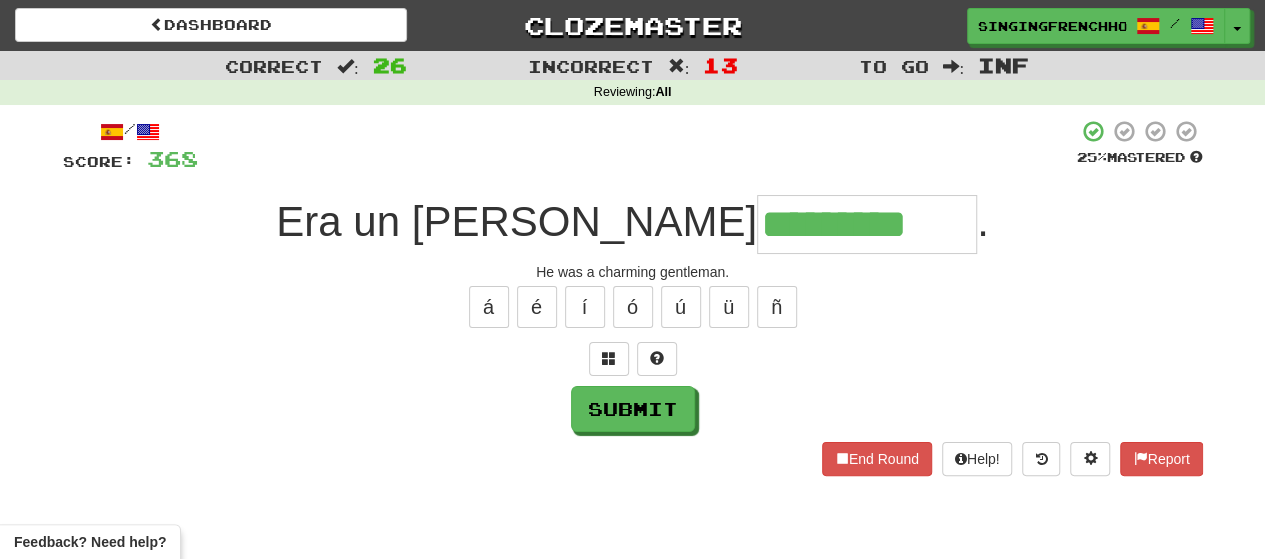 type on "**********" 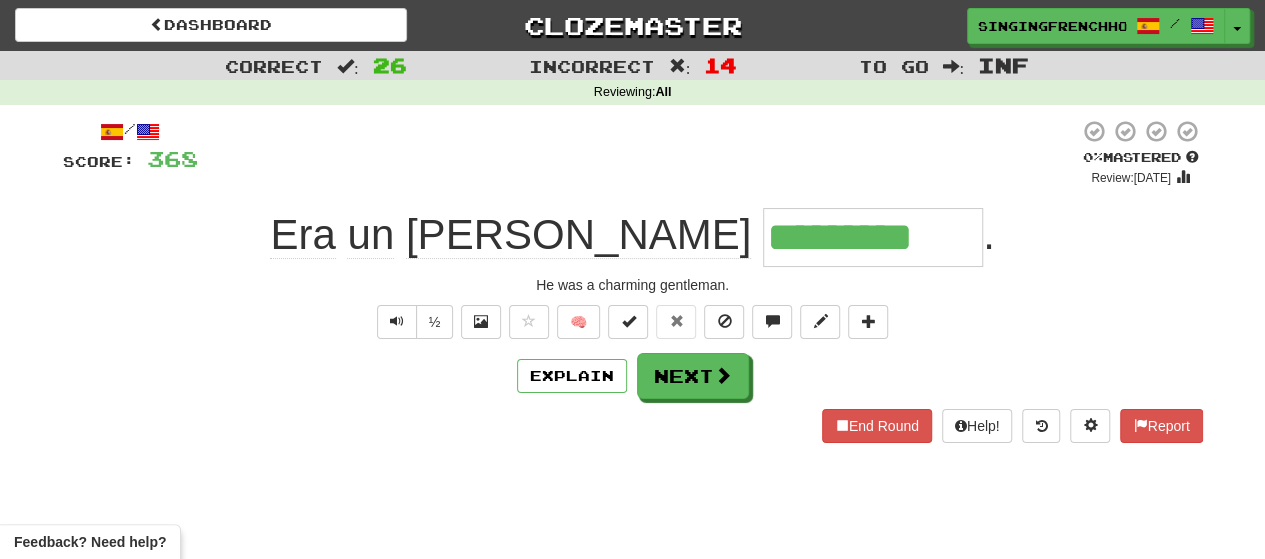 type on "**********" 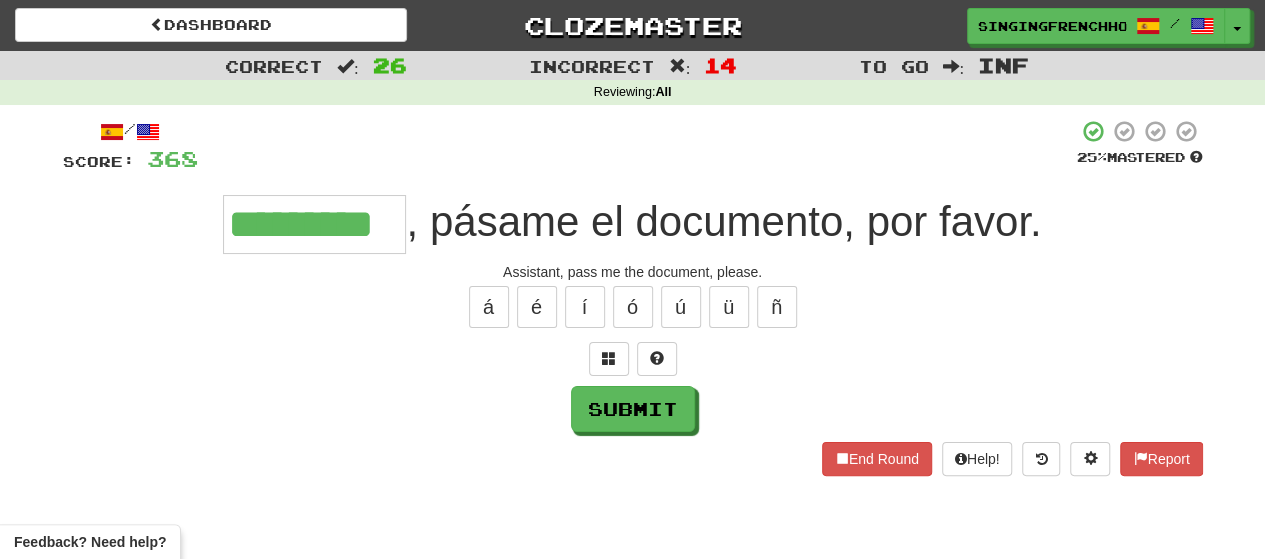 type on "*********" 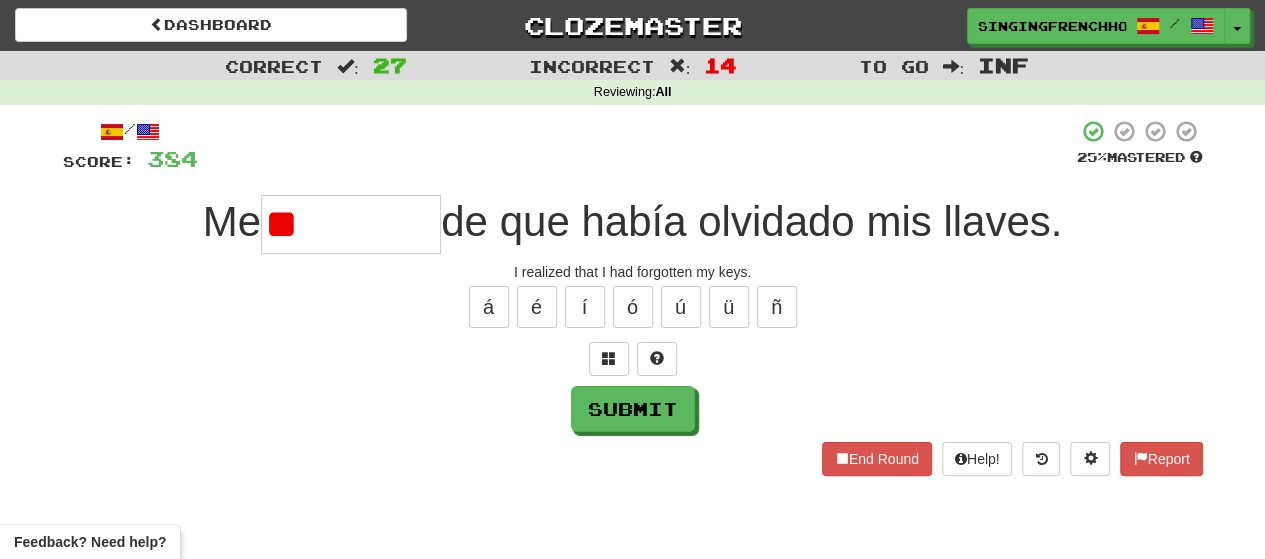 type on "*" 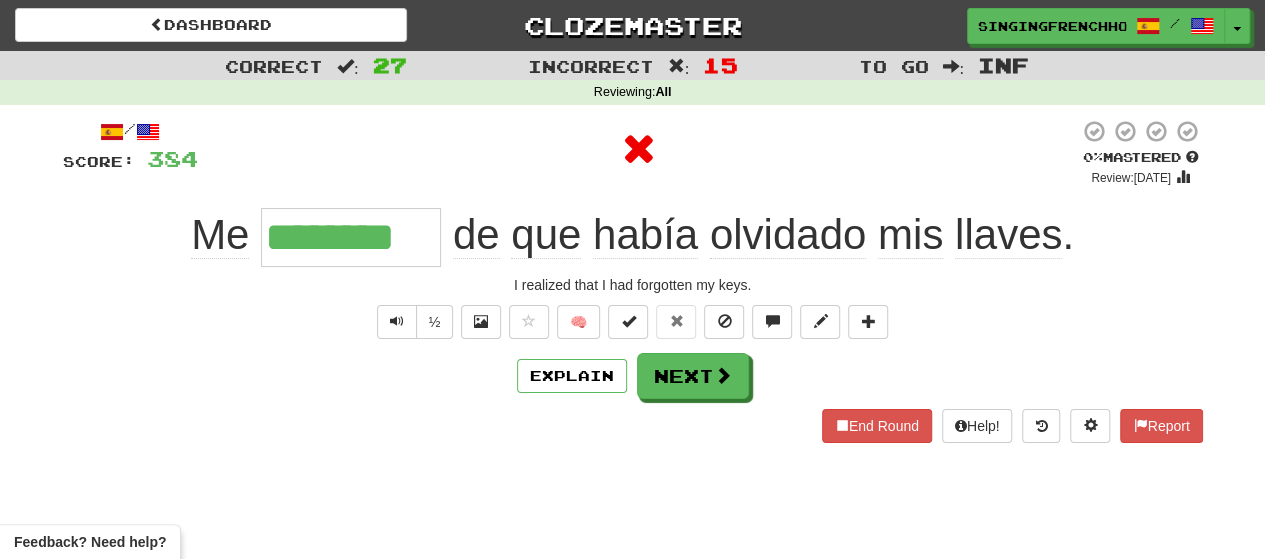 type on "*********" 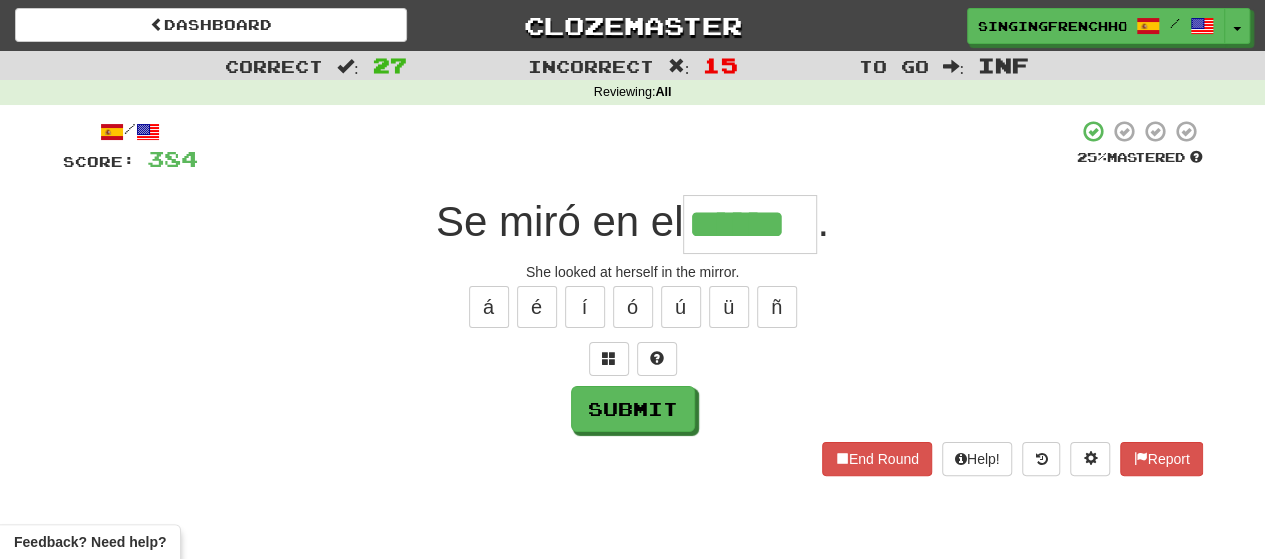 type on "******" 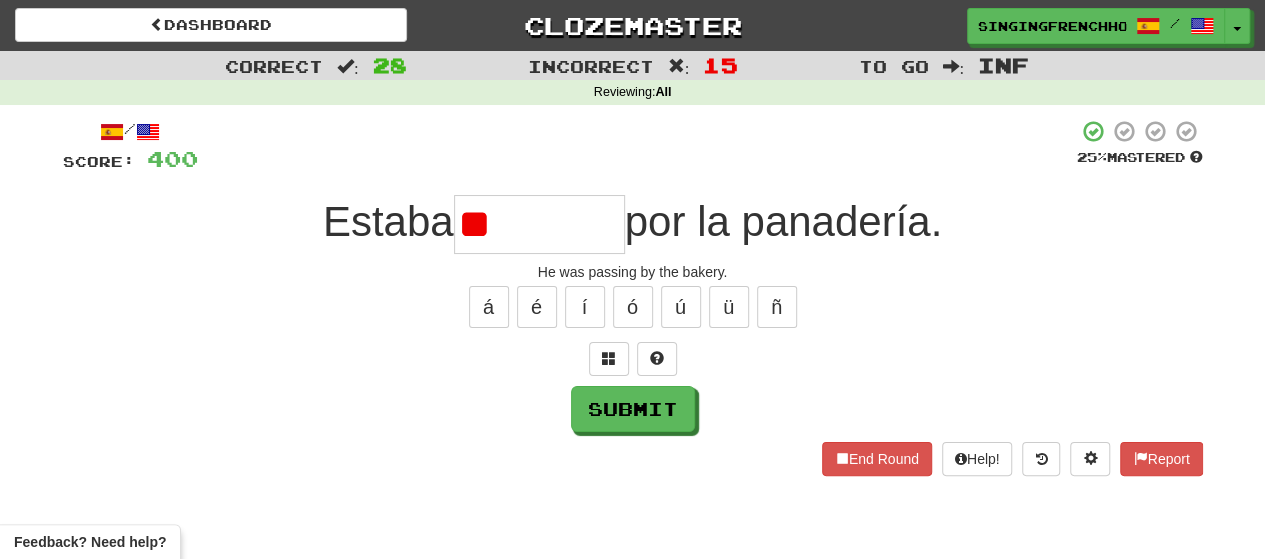 type on "*" 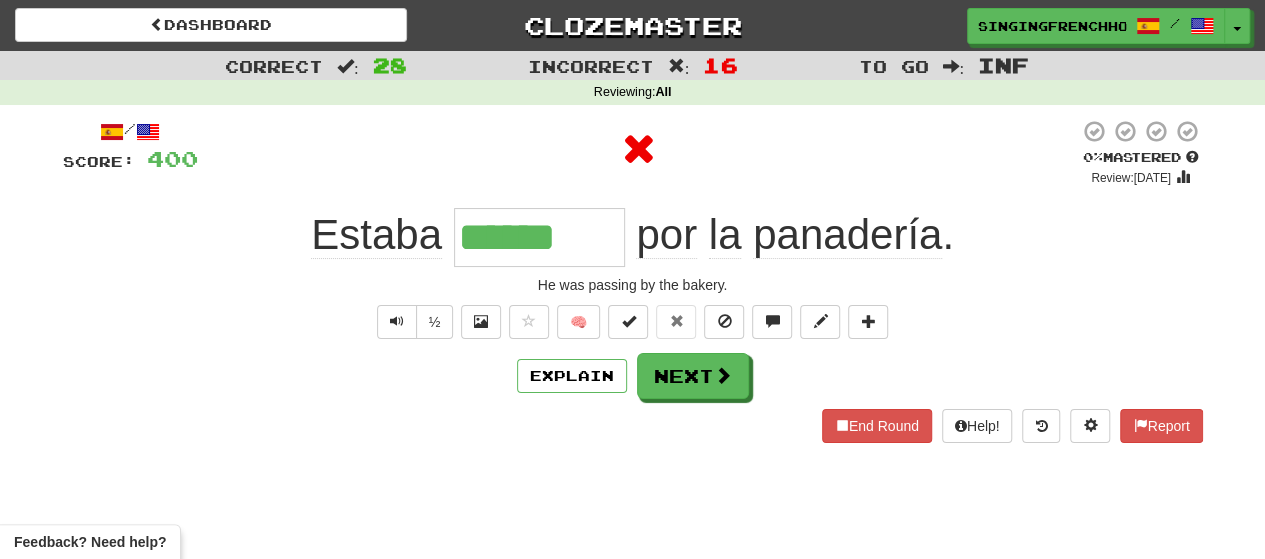 type on "*******" 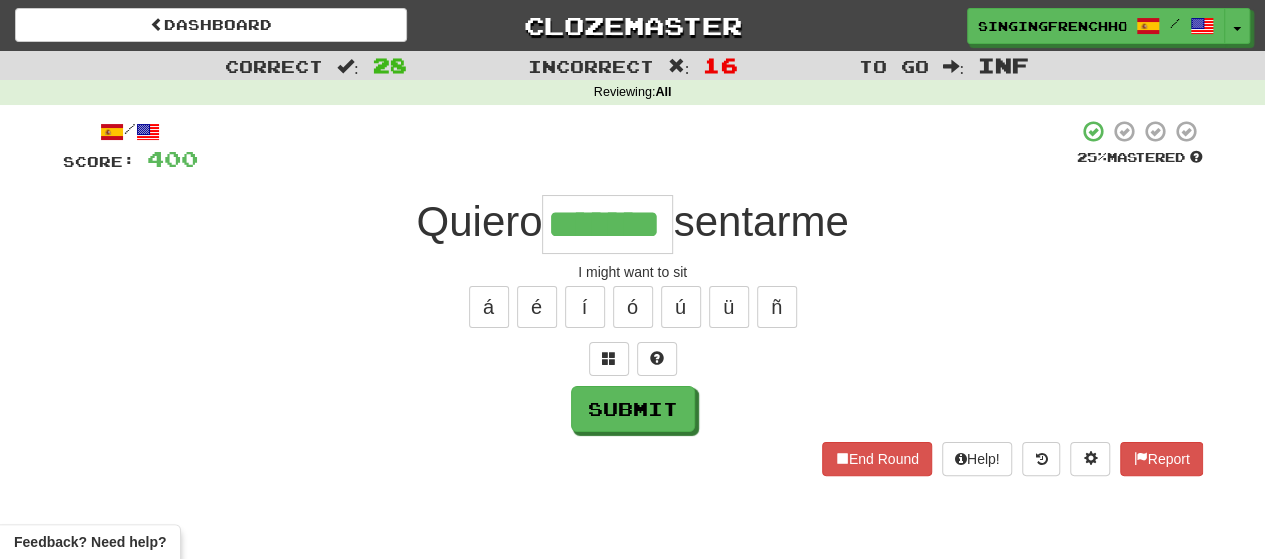 type on "*******" 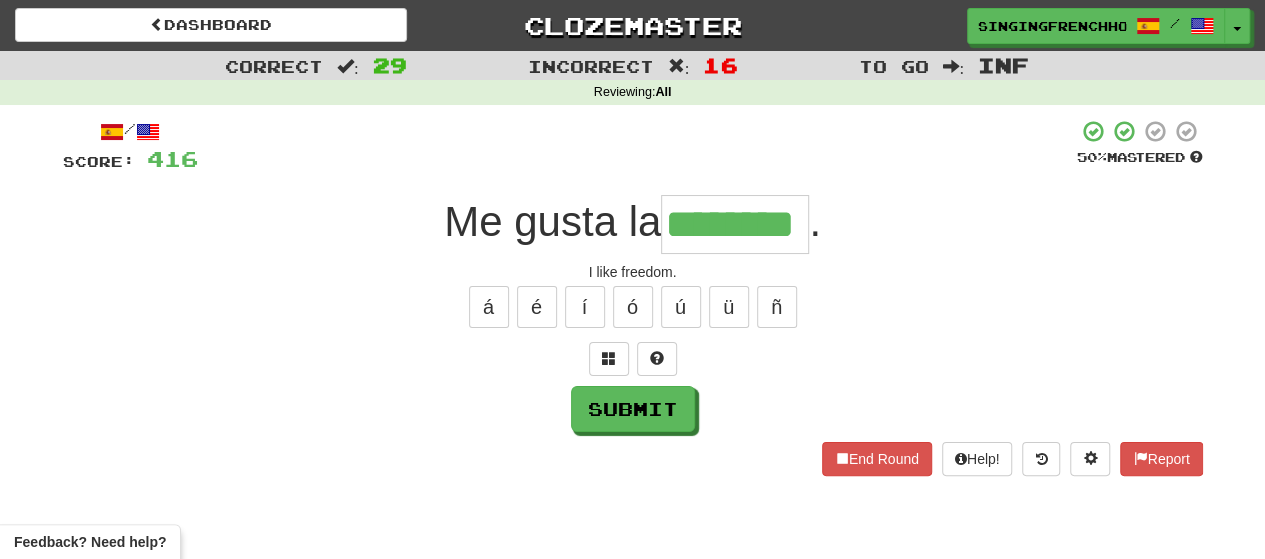 type on "********" 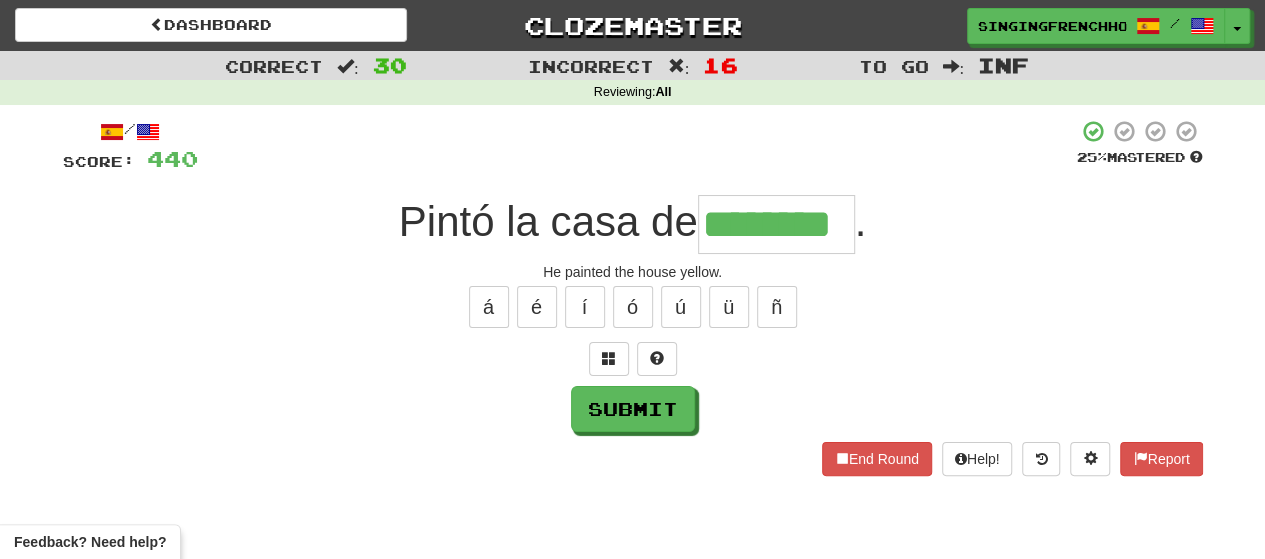 type on "********" 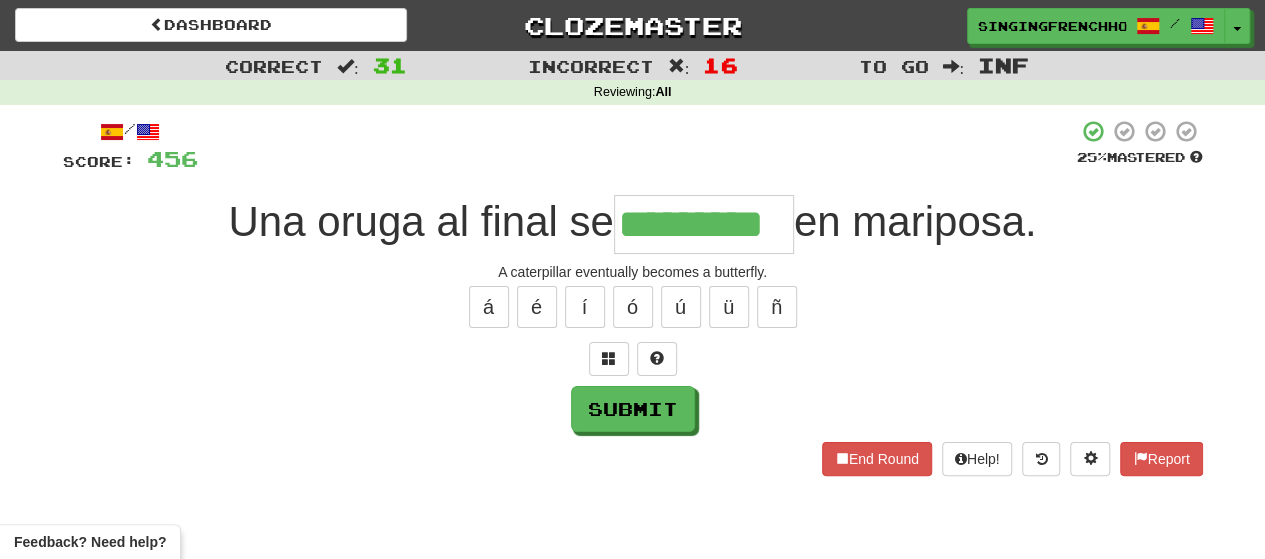 type on "*********" 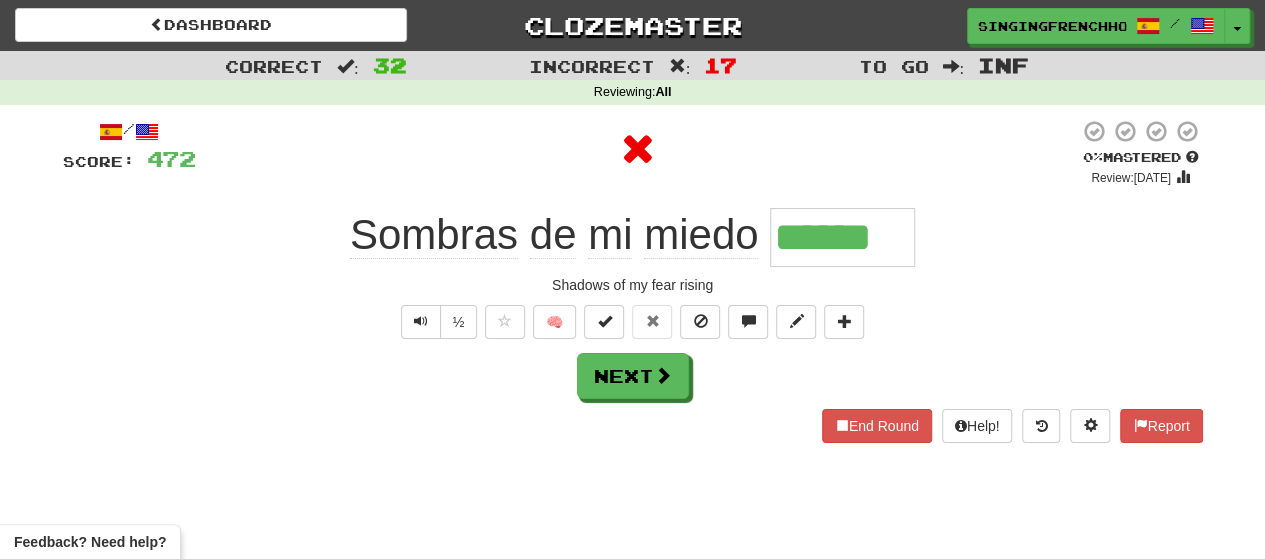 type on "*******" 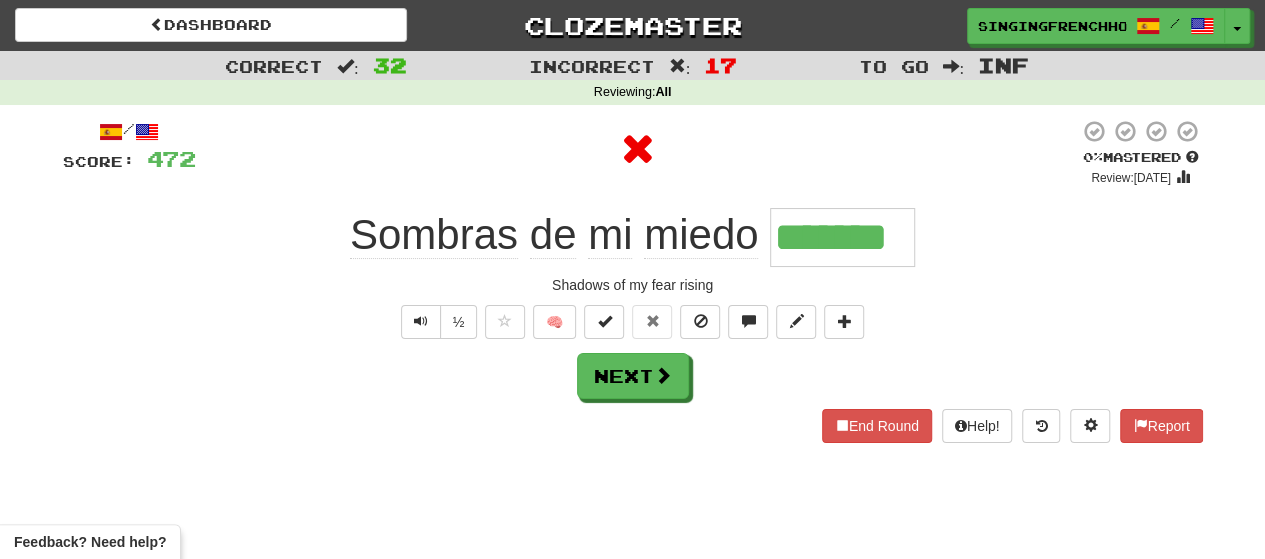 type 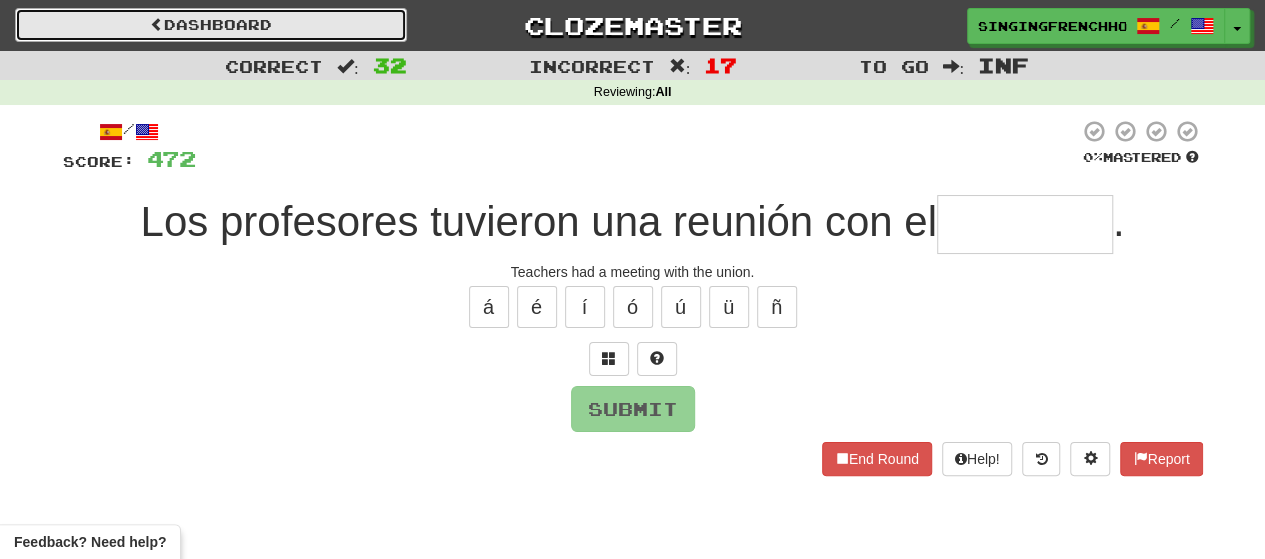 click on "Dashboard" at bounding box center (211, 25) 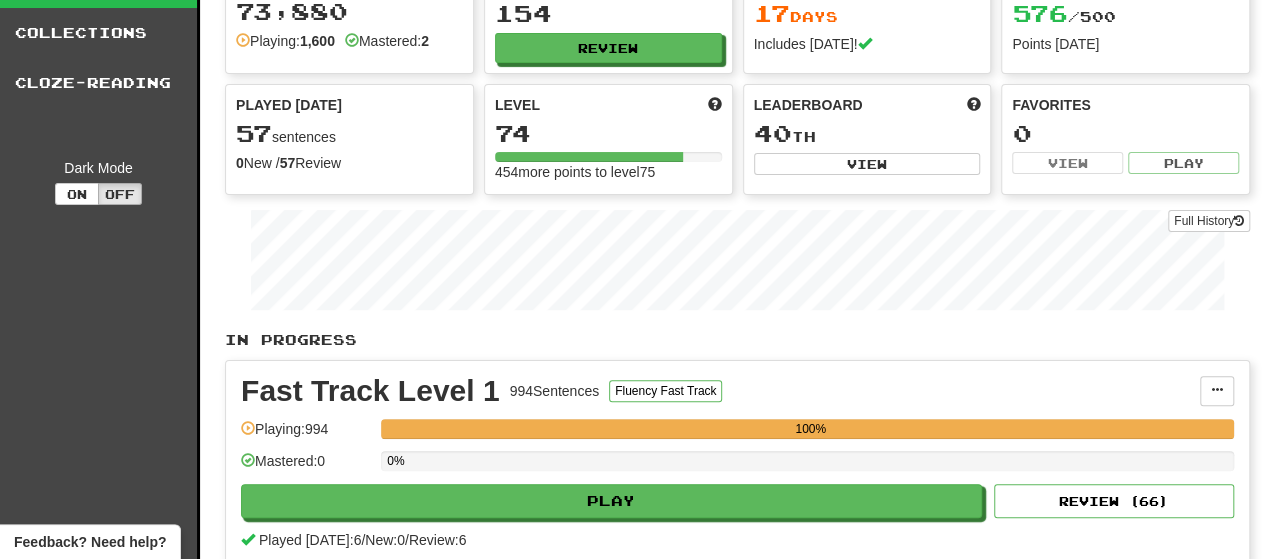 scroll, scrollTop: 72, scrollLeft: 0, axis: vertical 